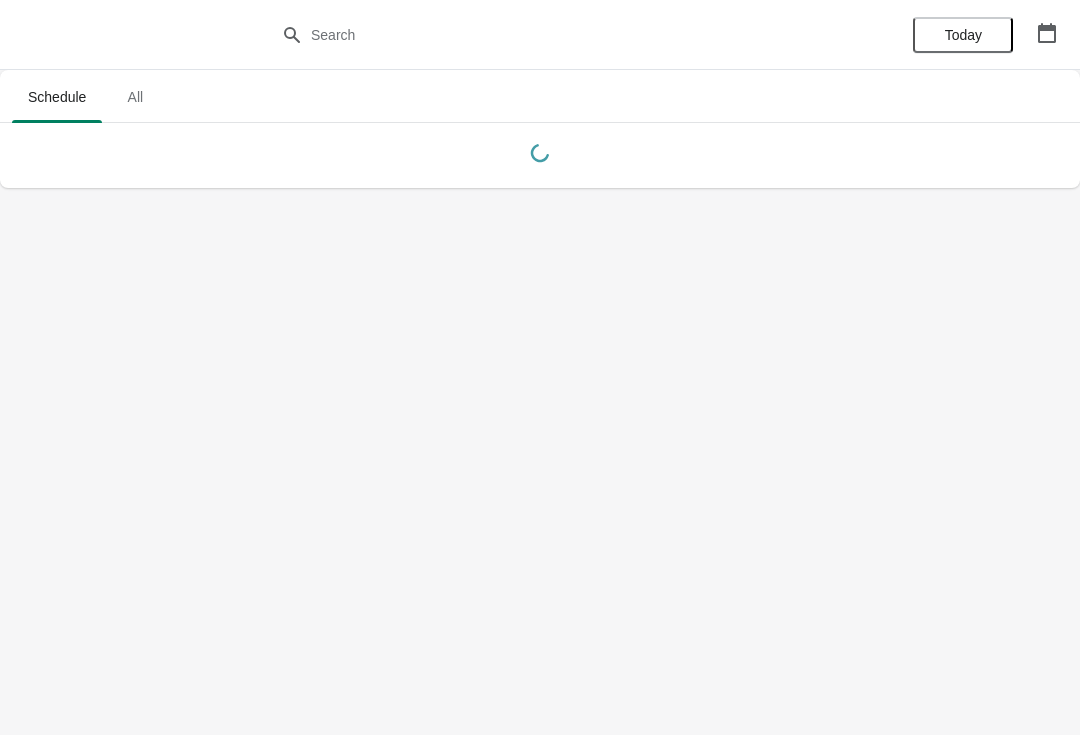 scroll, scrollTop: 0, scrollLeft: 0, axis: both 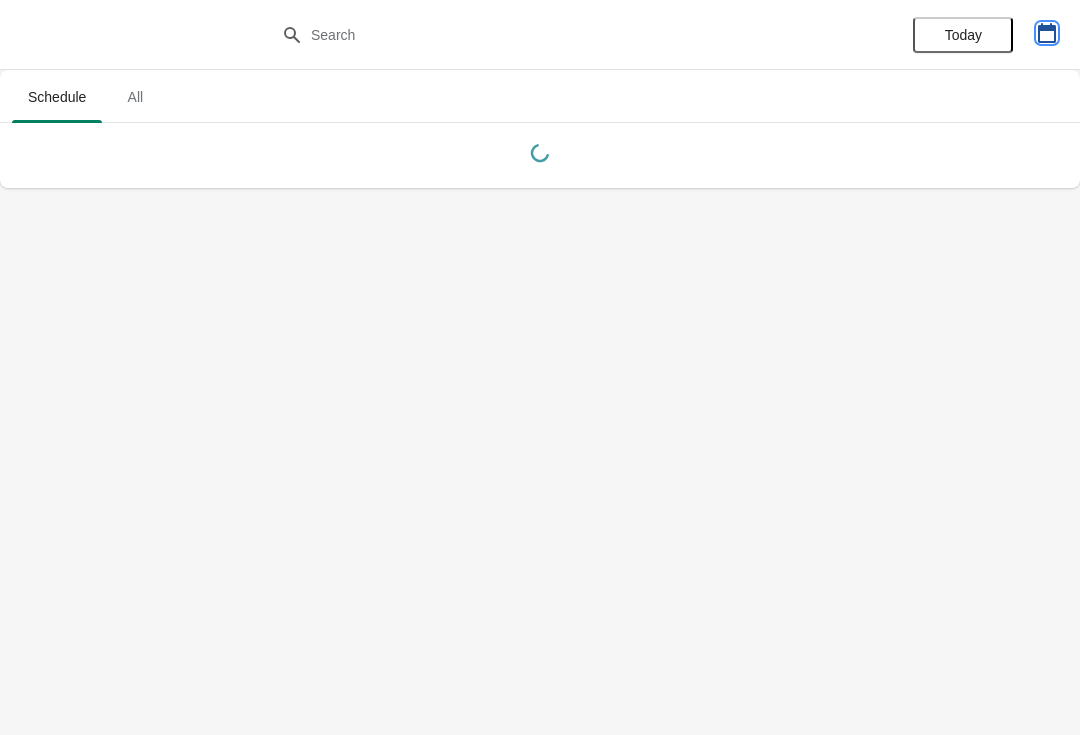 click 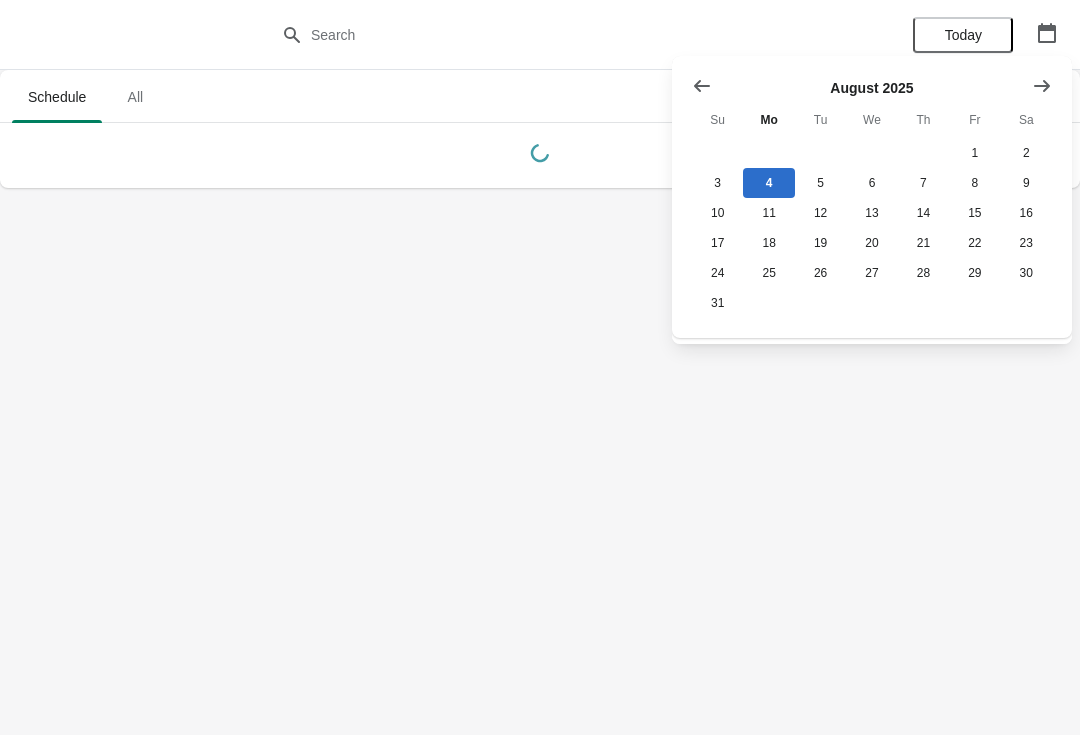 click at bounding box center (702, 86) 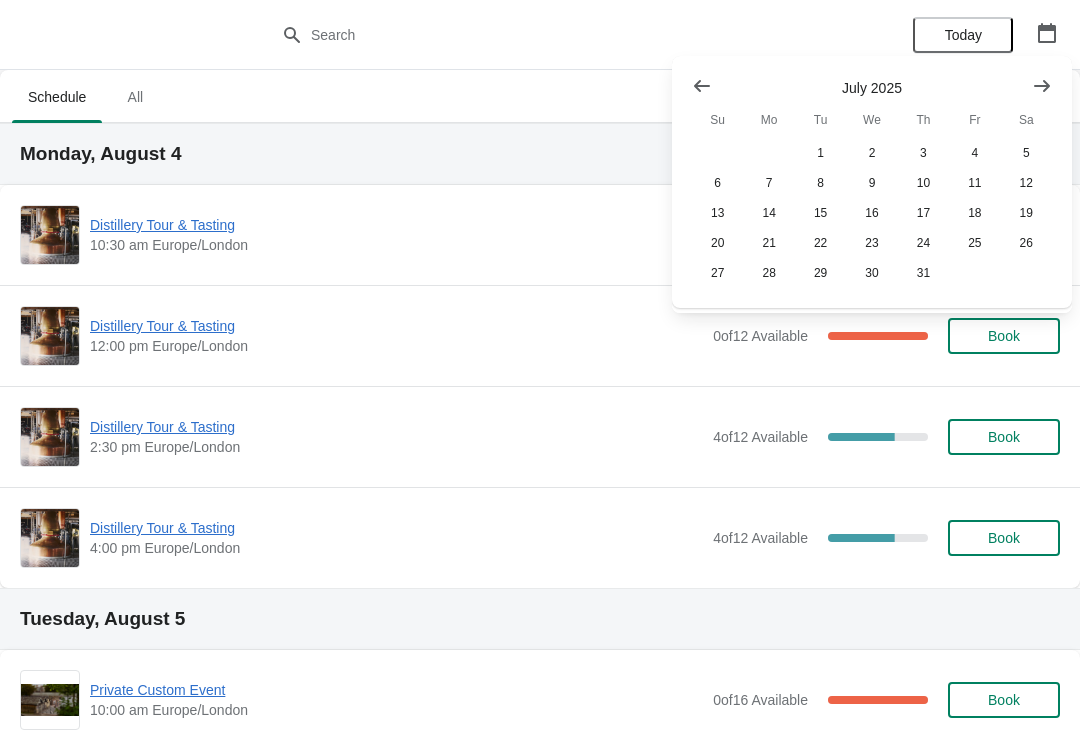 click 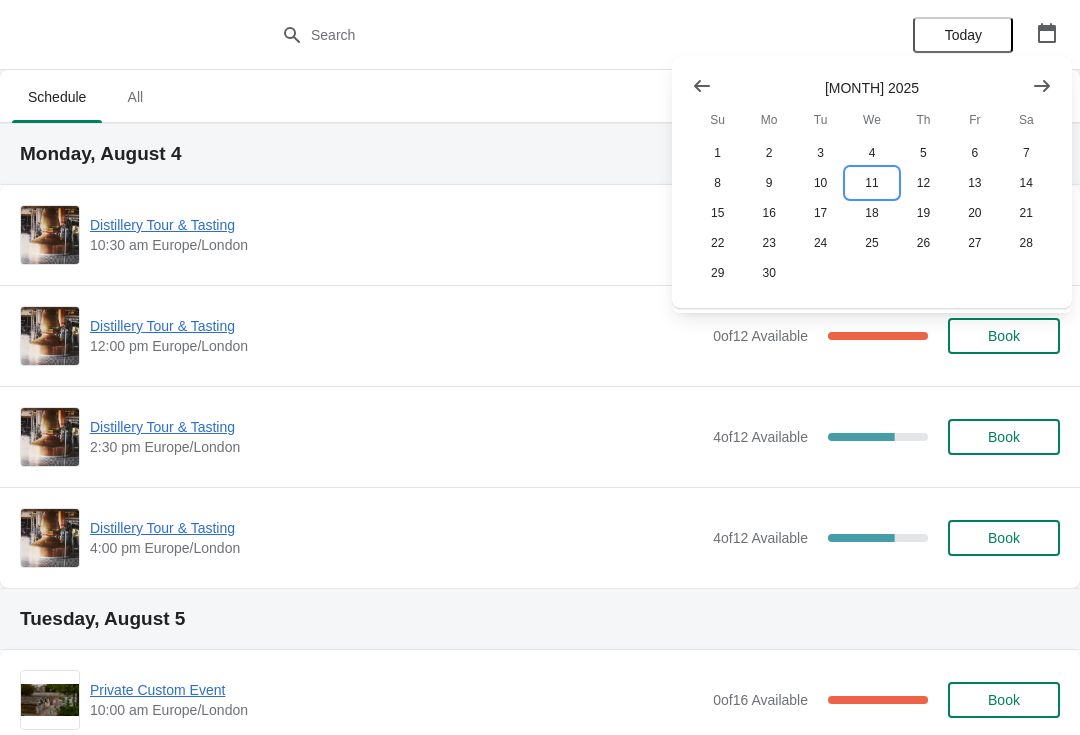click on "11" at bounding box center (871, 183) 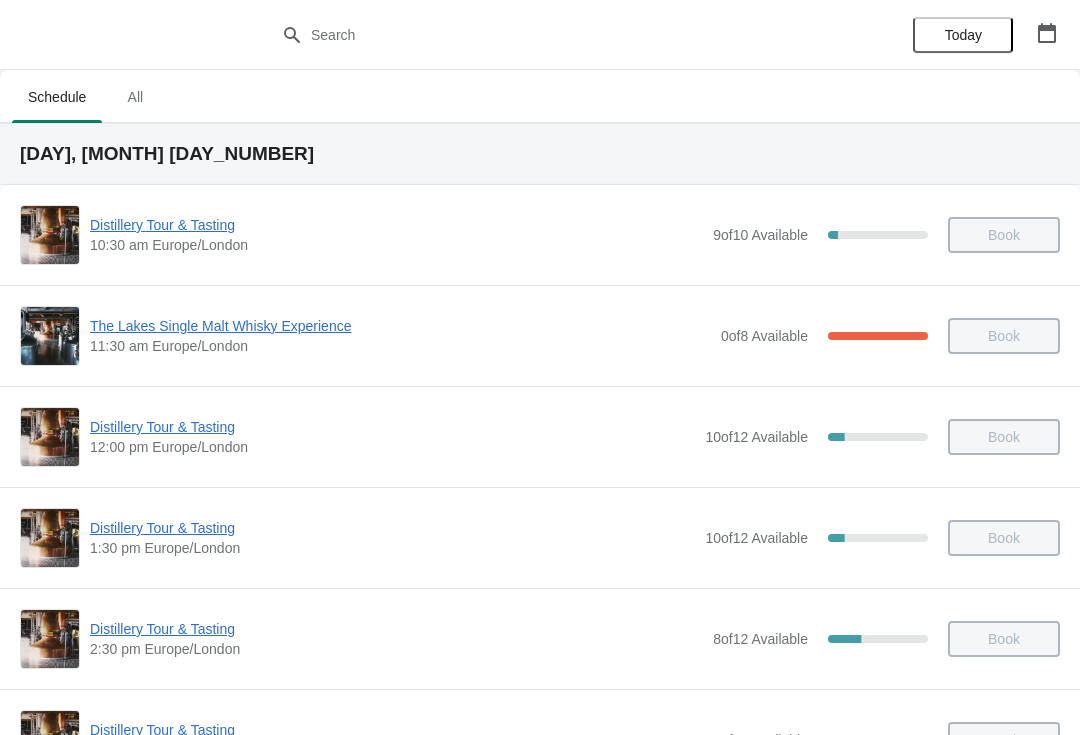 click on "The Lakes Single Malt Whisky Experience" at bounding box center [400, 326] 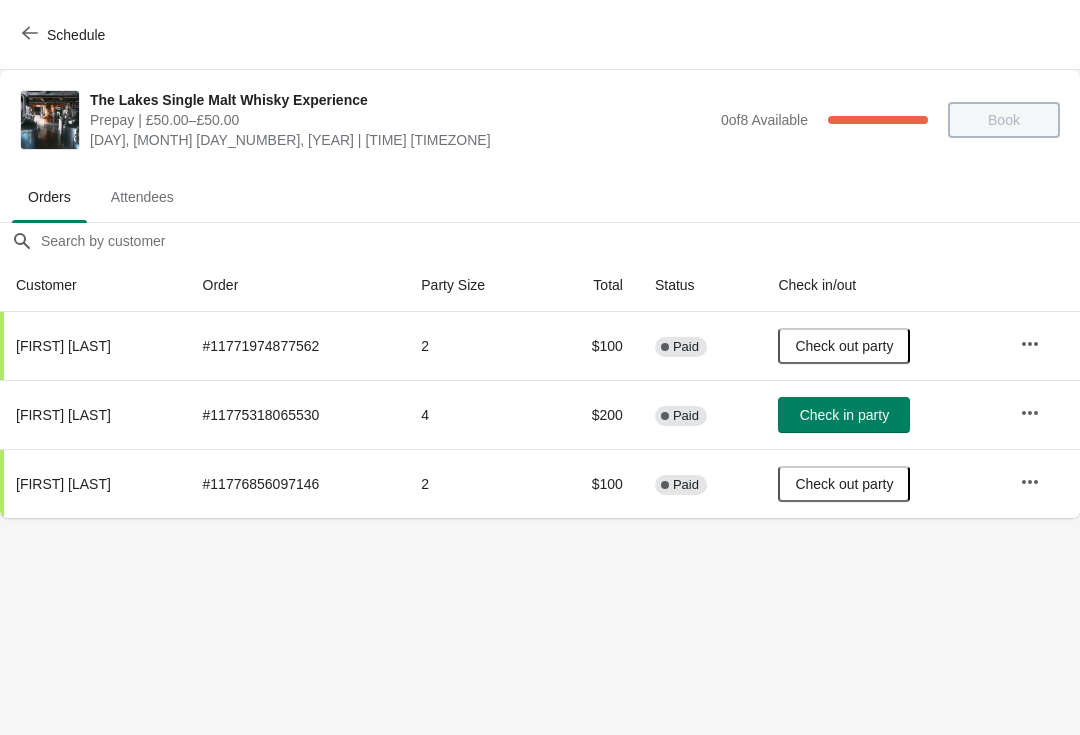click on "Schedule" at bounding box center [65, 35] 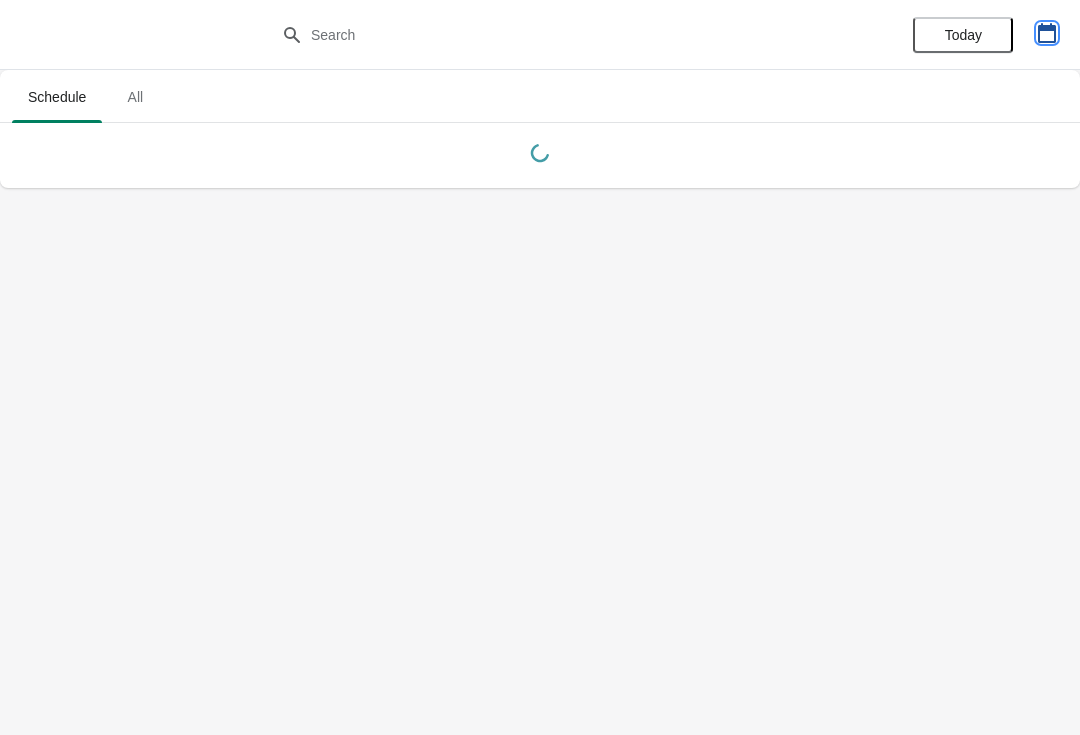 click 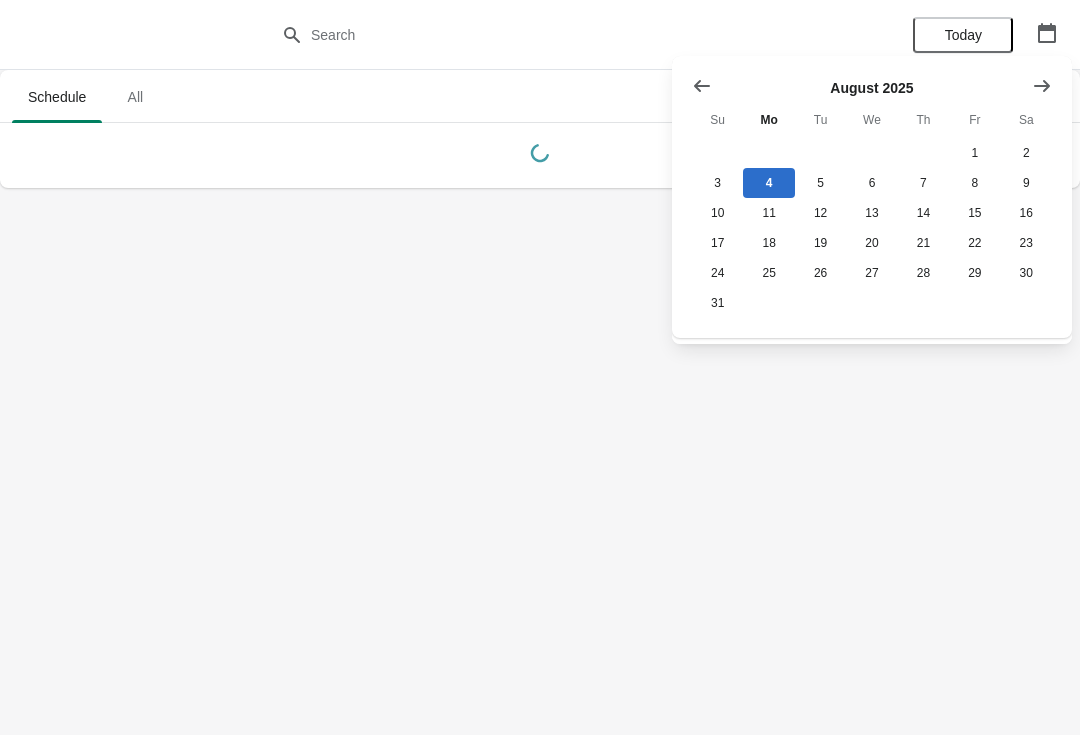click at bounding box center (1042, 86) 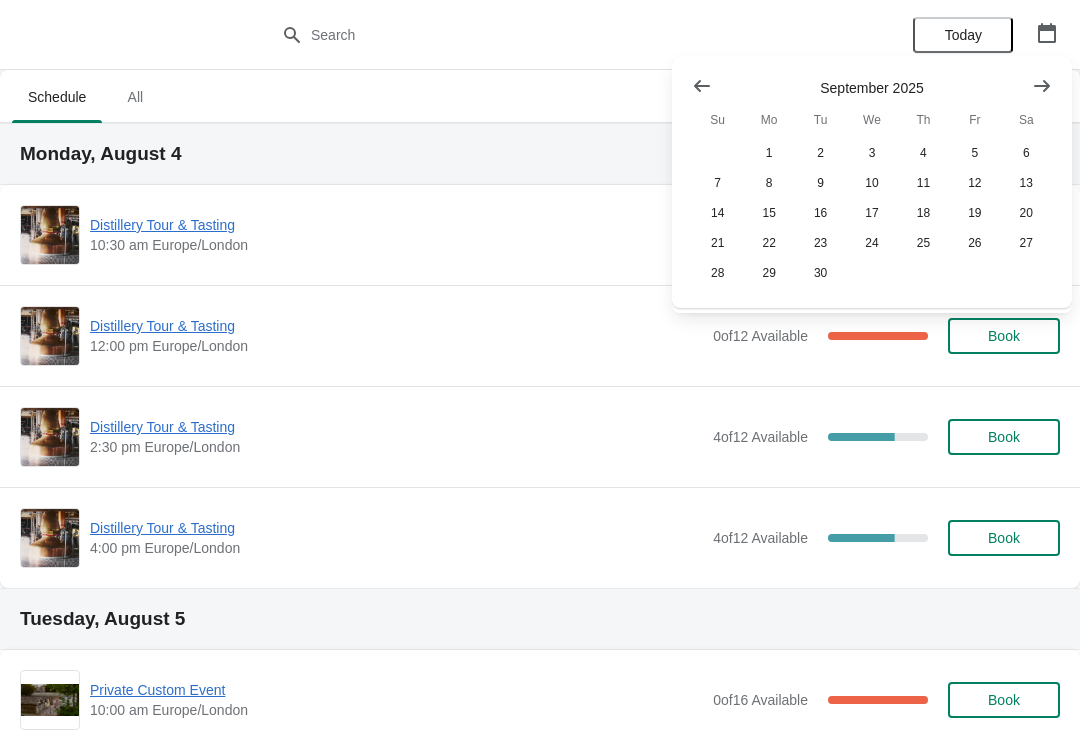 click 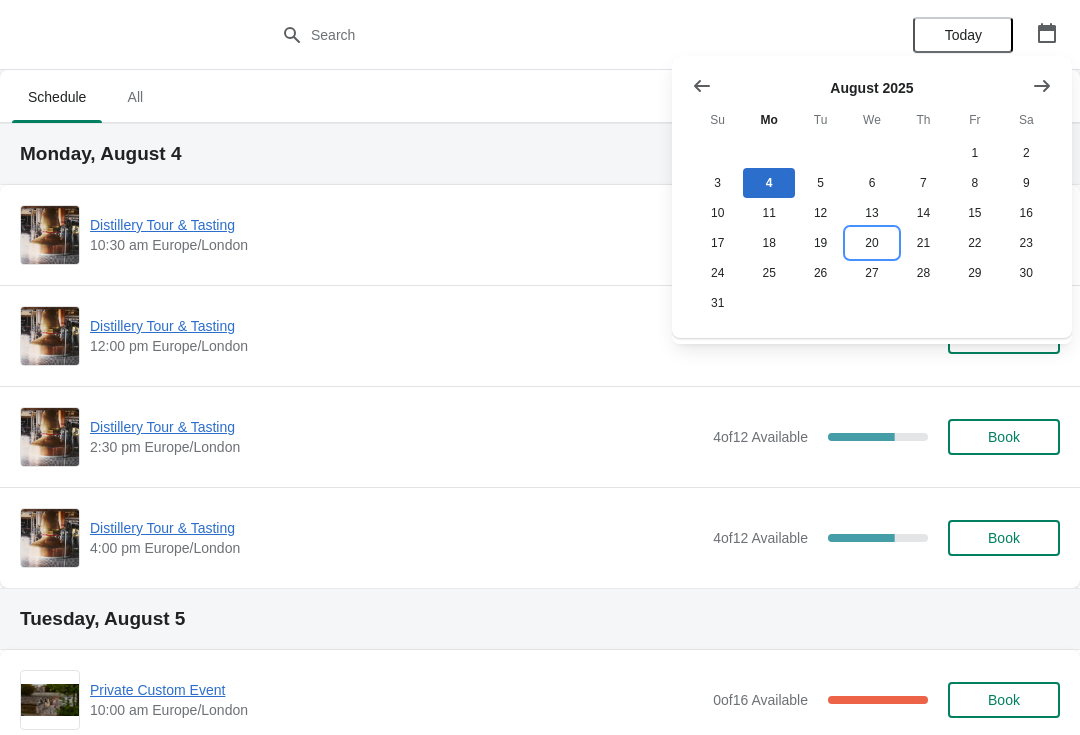 click on "20" at bounding box center (871, 243) 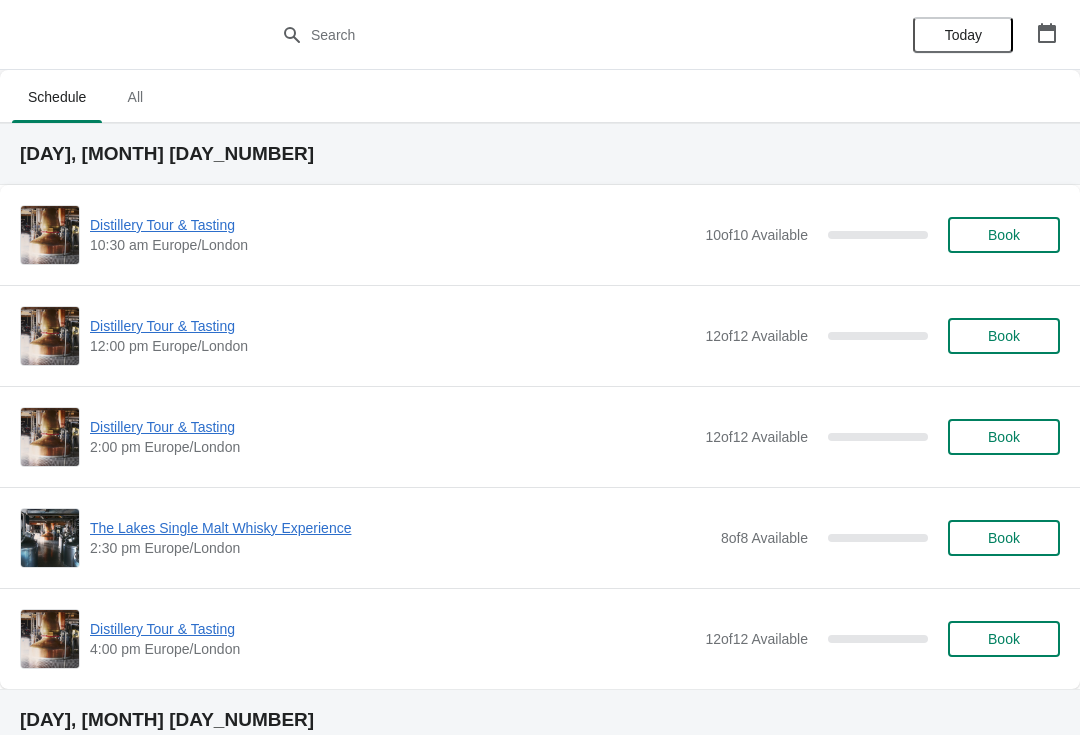click 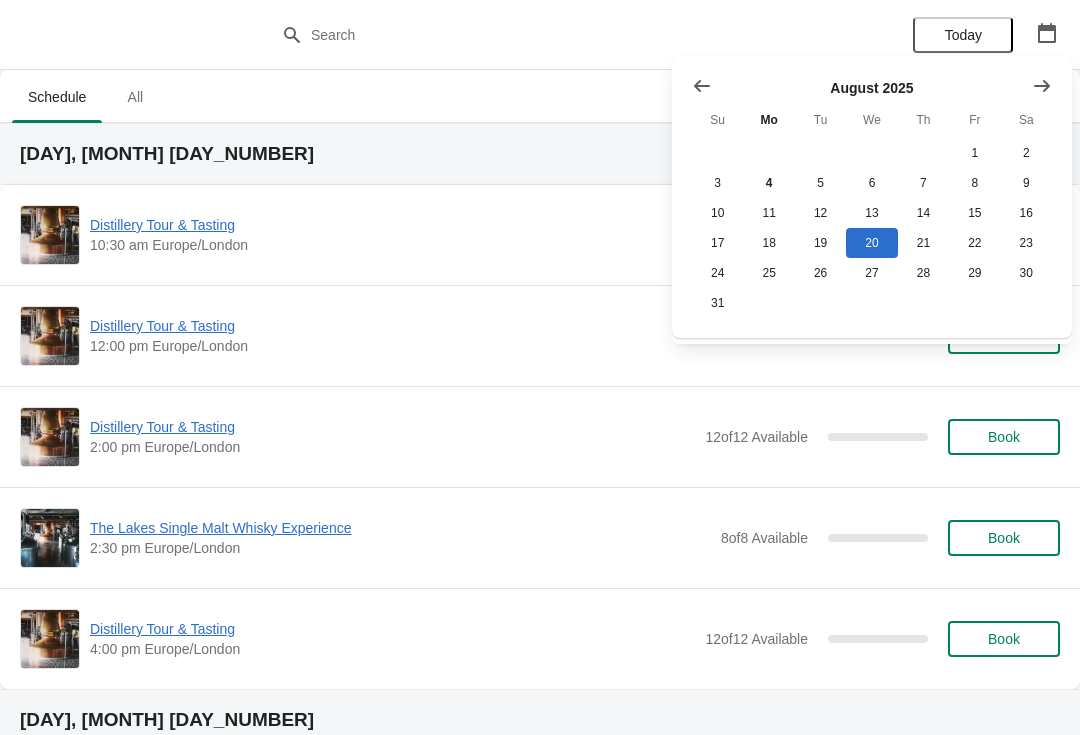 click 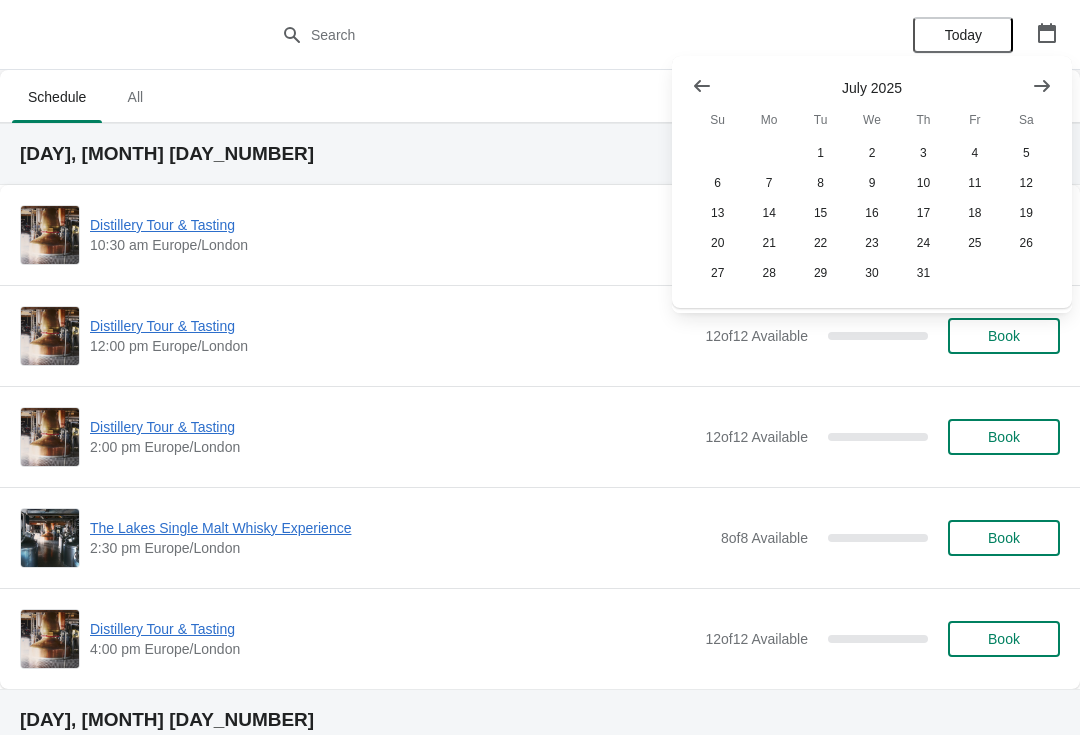 click 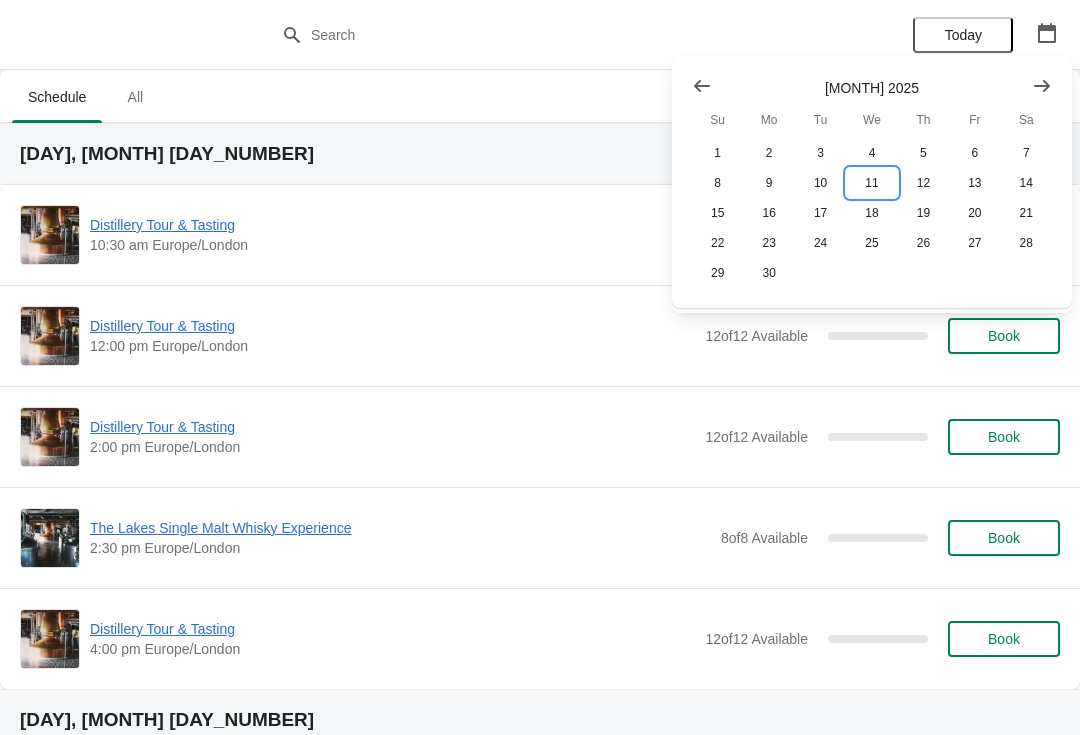 click on "11" at bounding box center (871, 183) 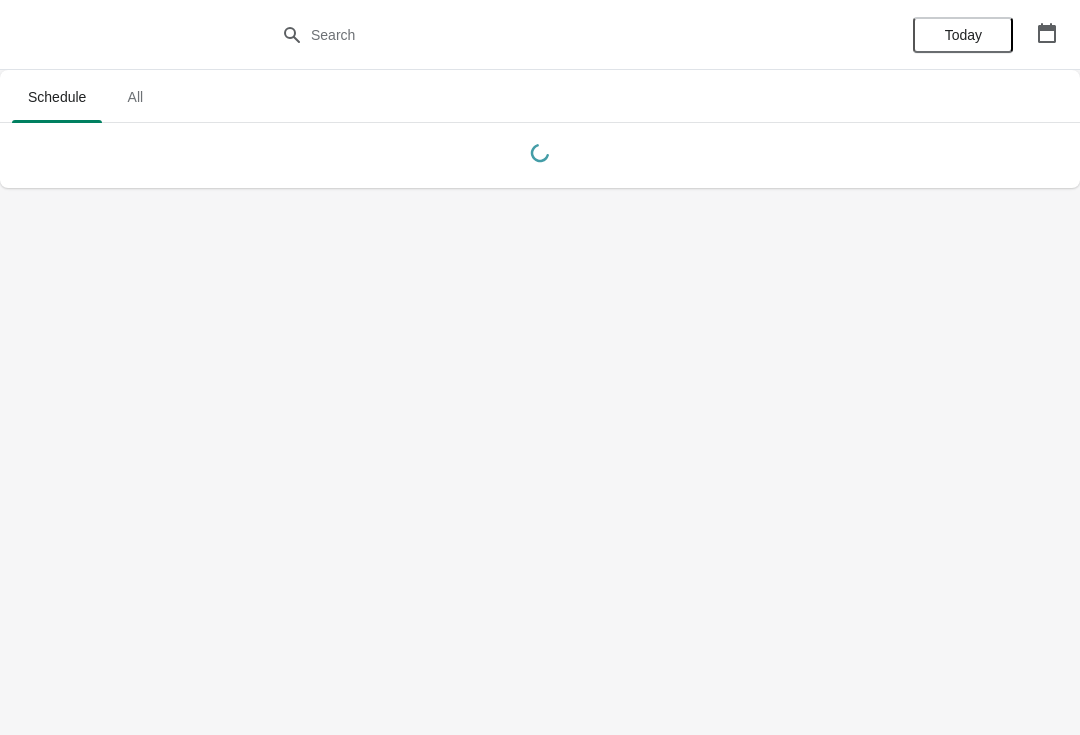 click 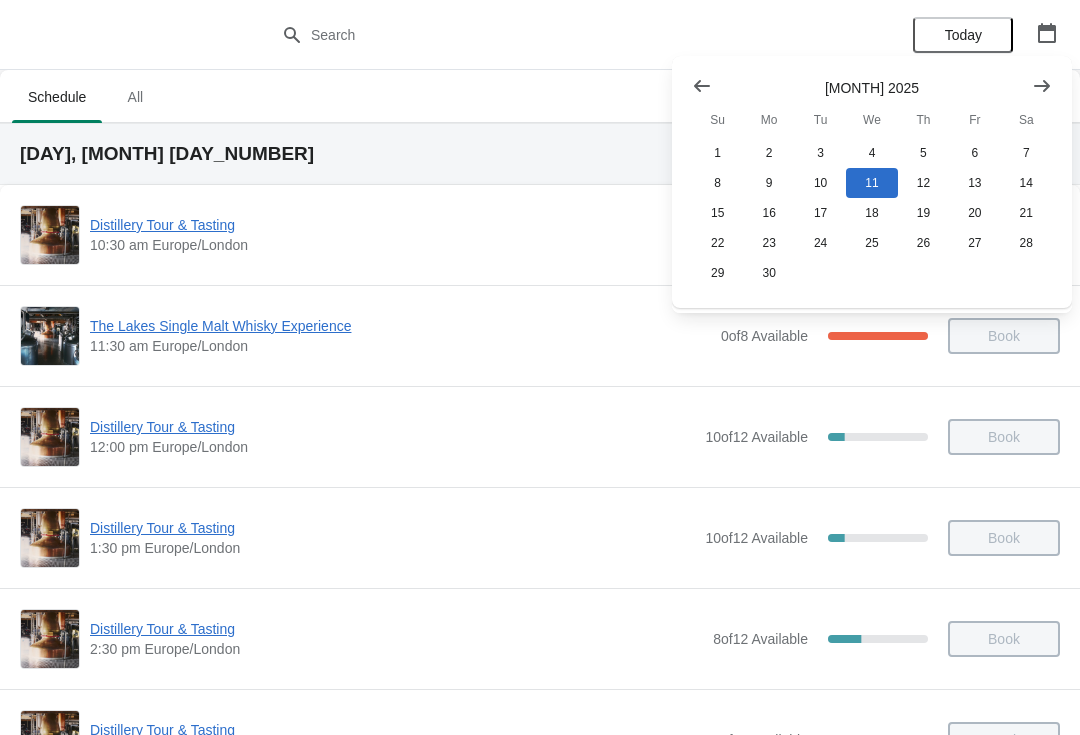 click 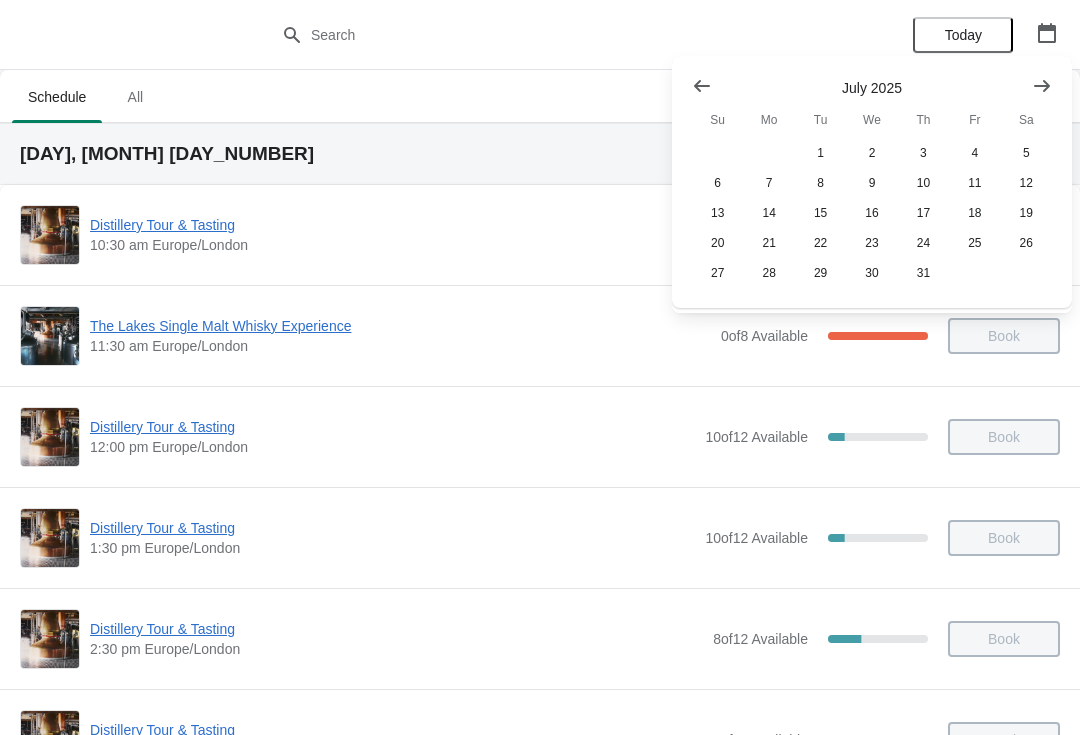 click 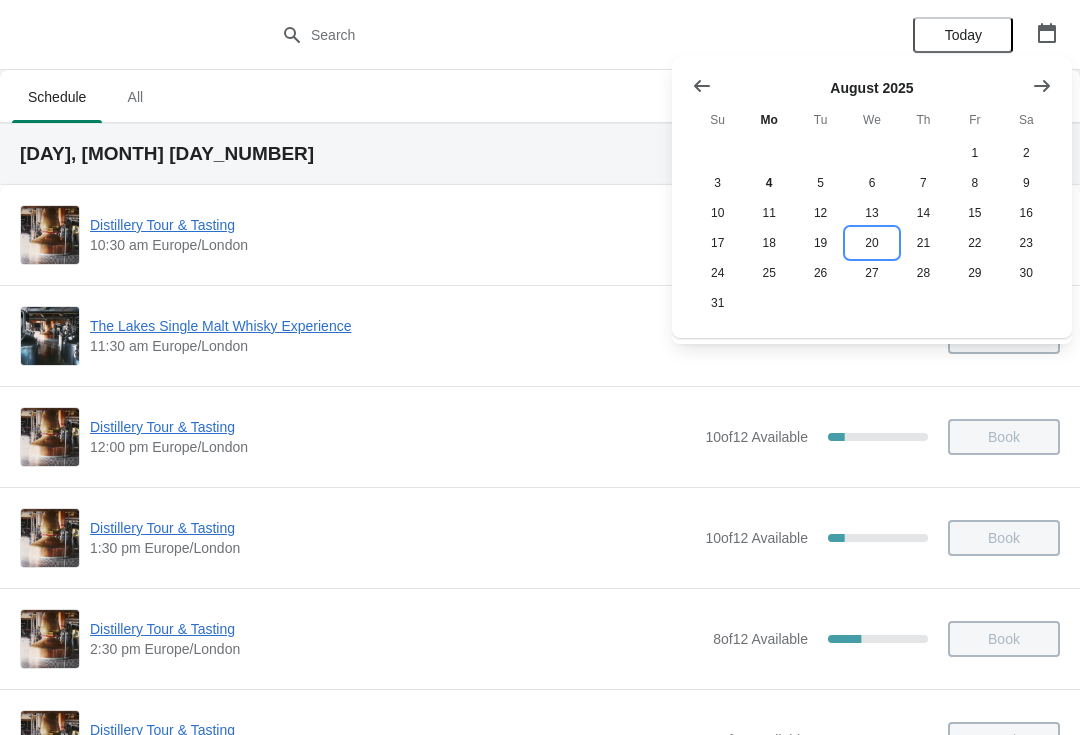 click on "20" at bounding box center (871, 243) 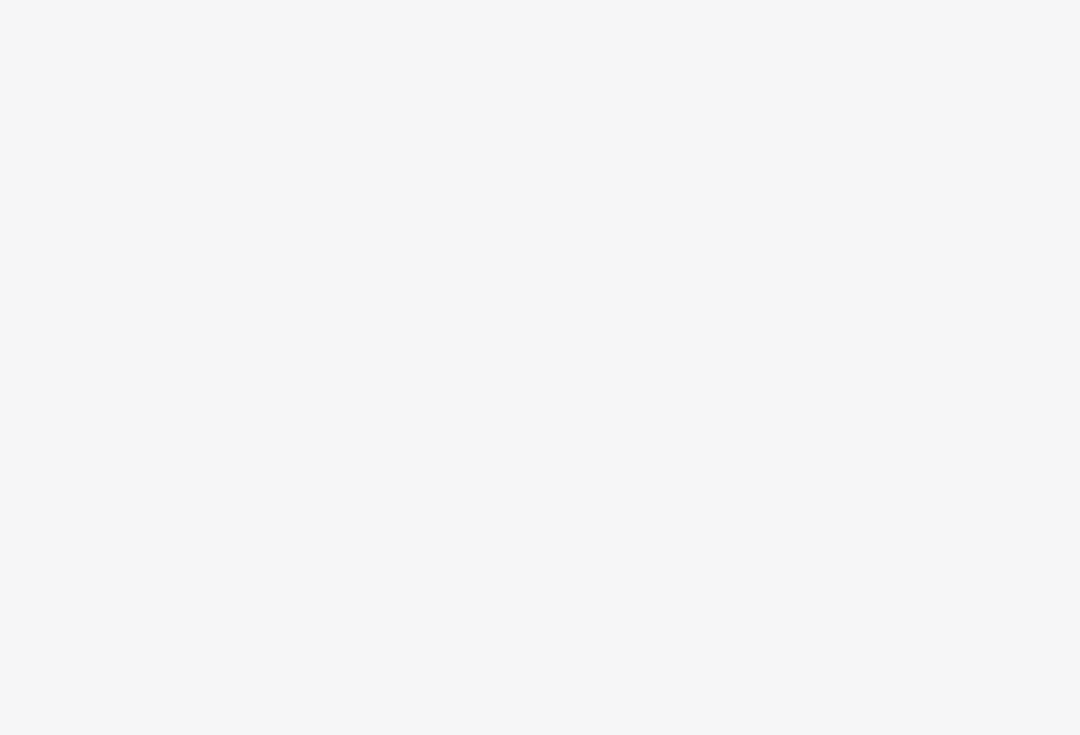 scroll, scrollTop: 0, scrollLeft: 0, axis: both 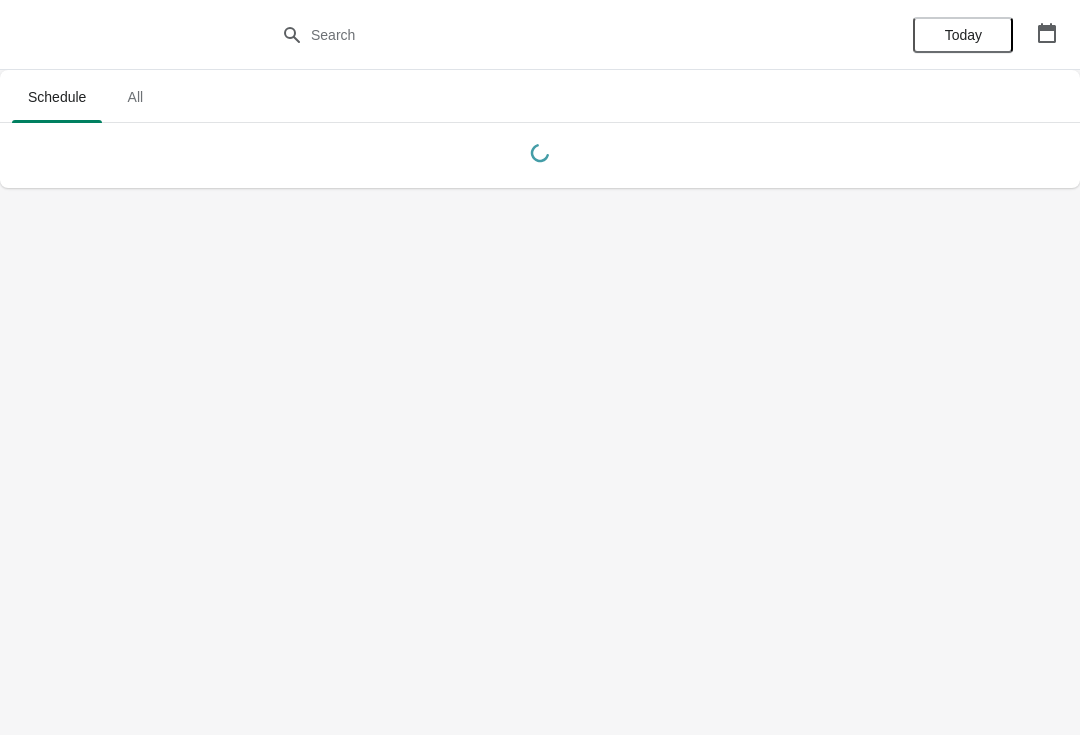 click at bounding box center (1047, 33) 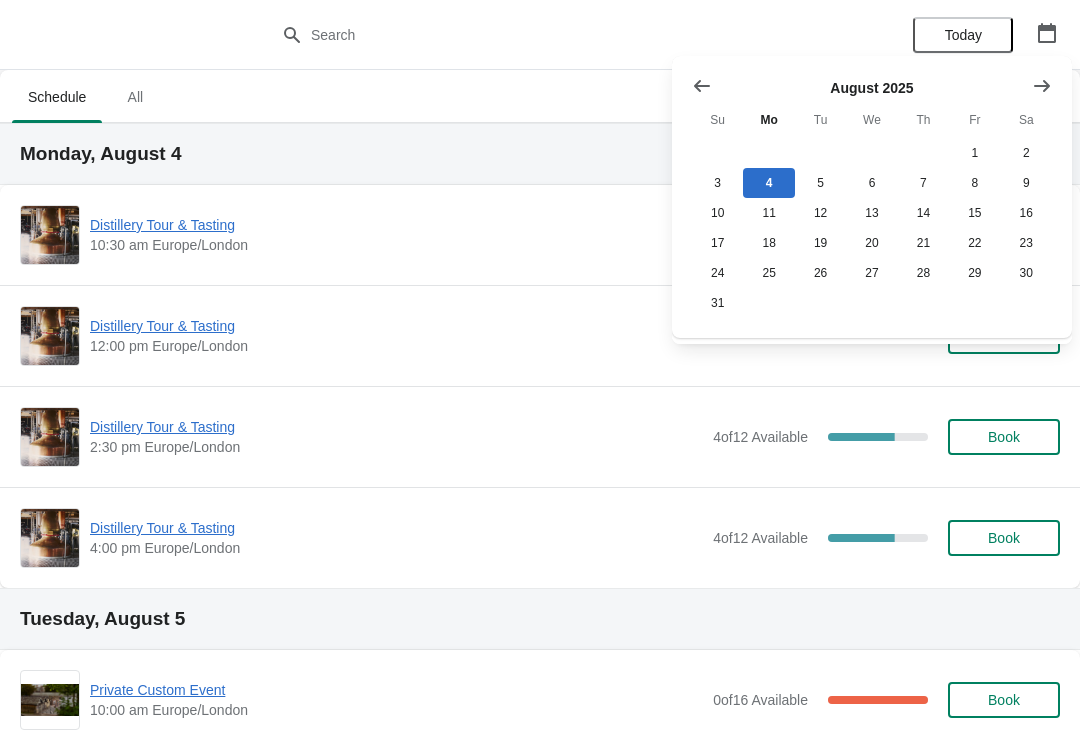 click 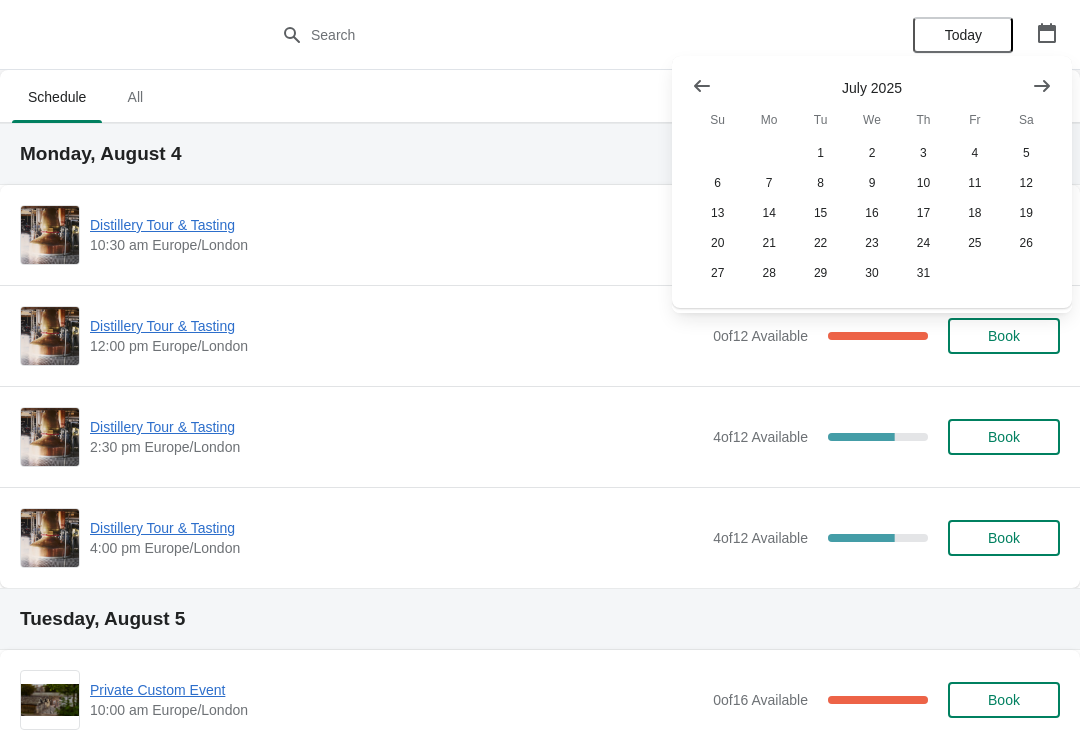 click 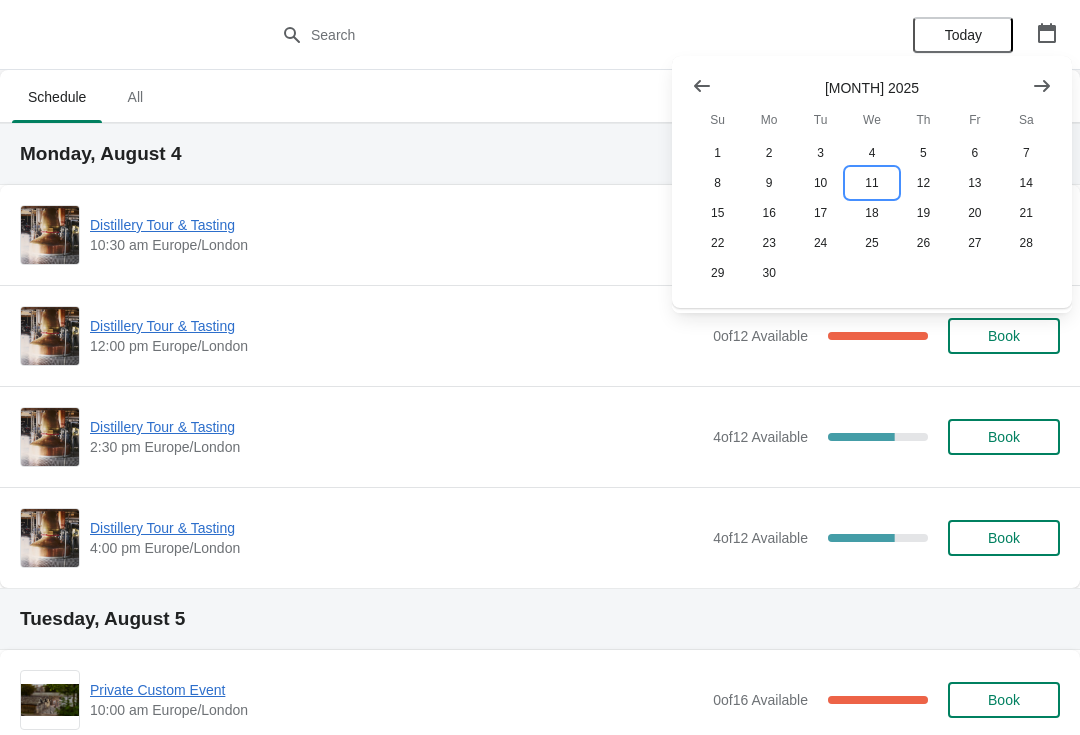 click on "11" at bounding box center (871, 183) 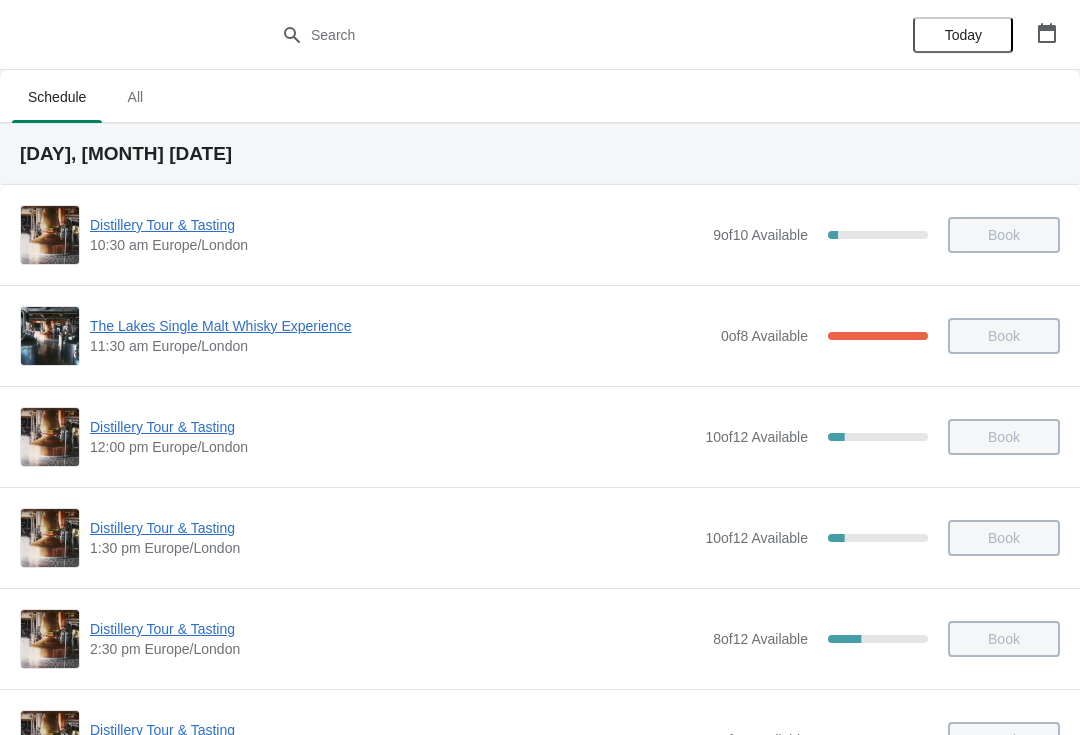 click on "The Lakes Single Malt Whisky Experience" at bounding box center (400, 326) 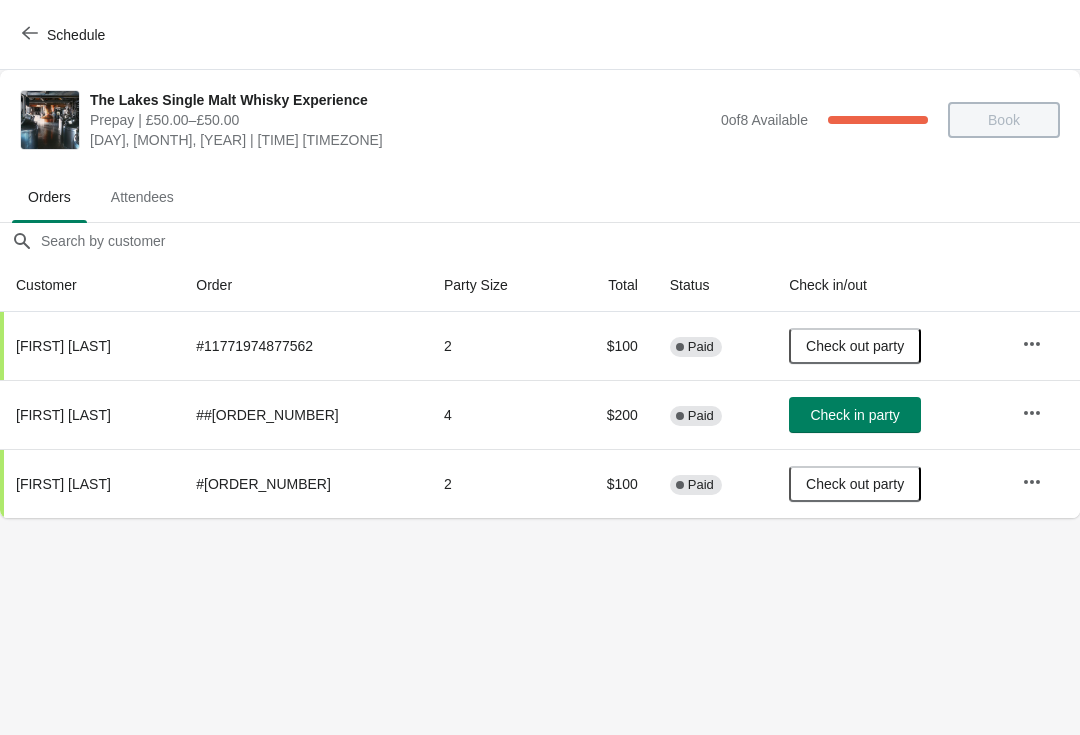 click 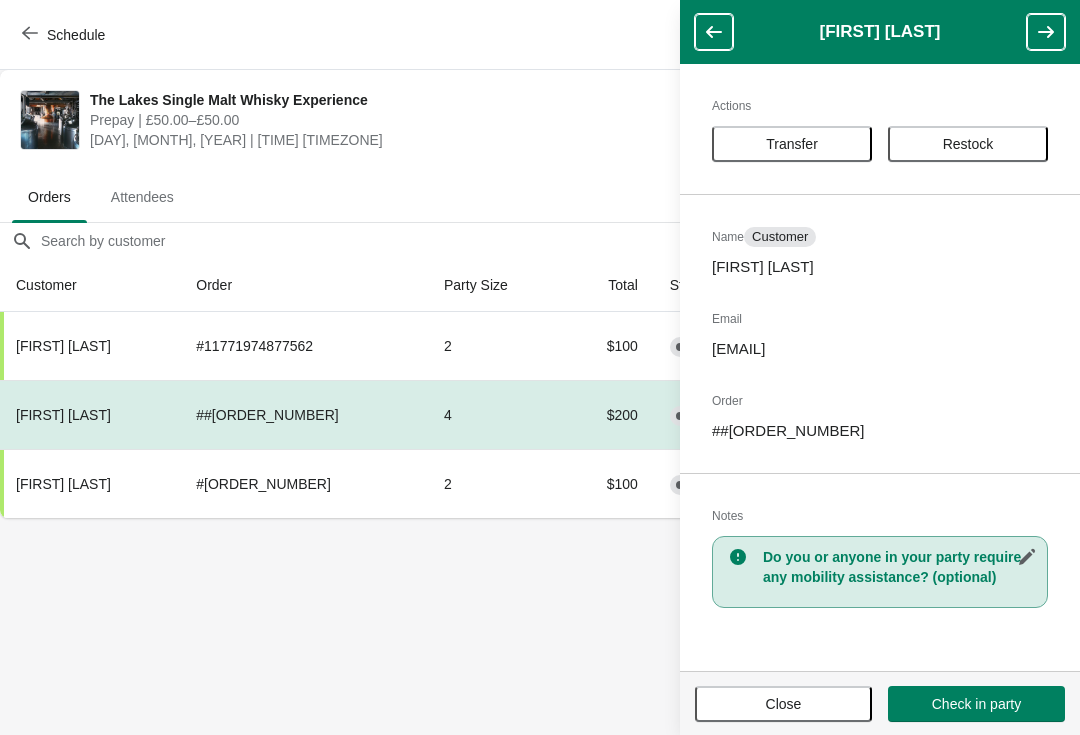 click on "Transfer" at bounding box center (792, 144) 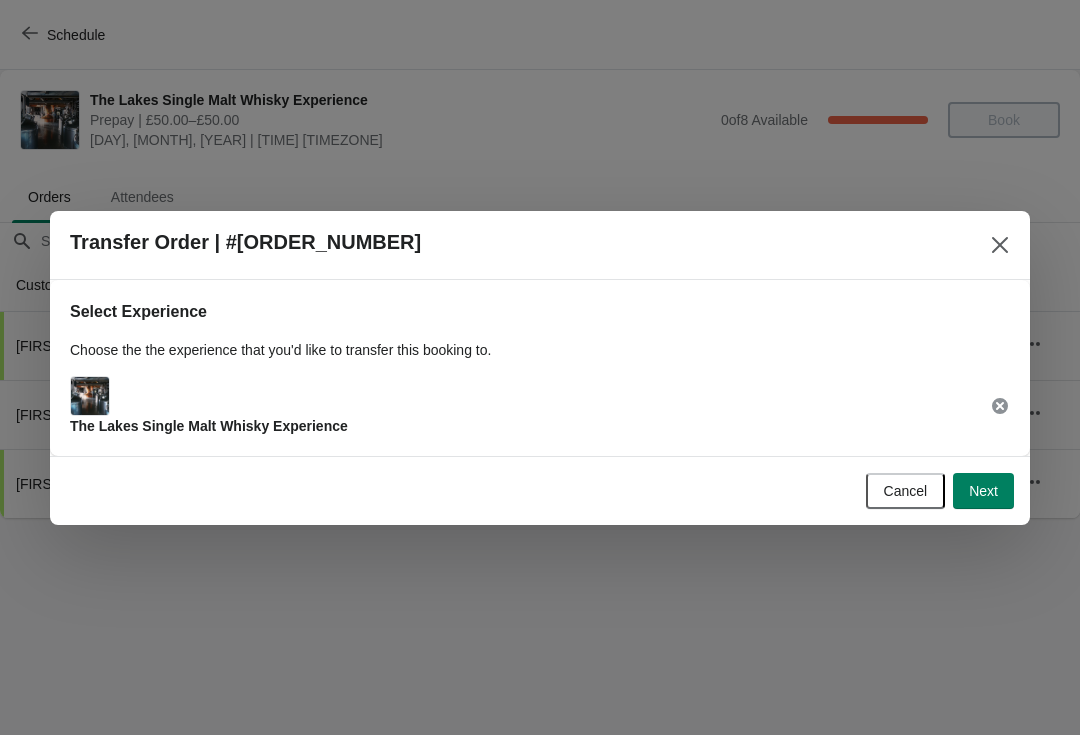 click on "Next" at bounding box center (983, 491) 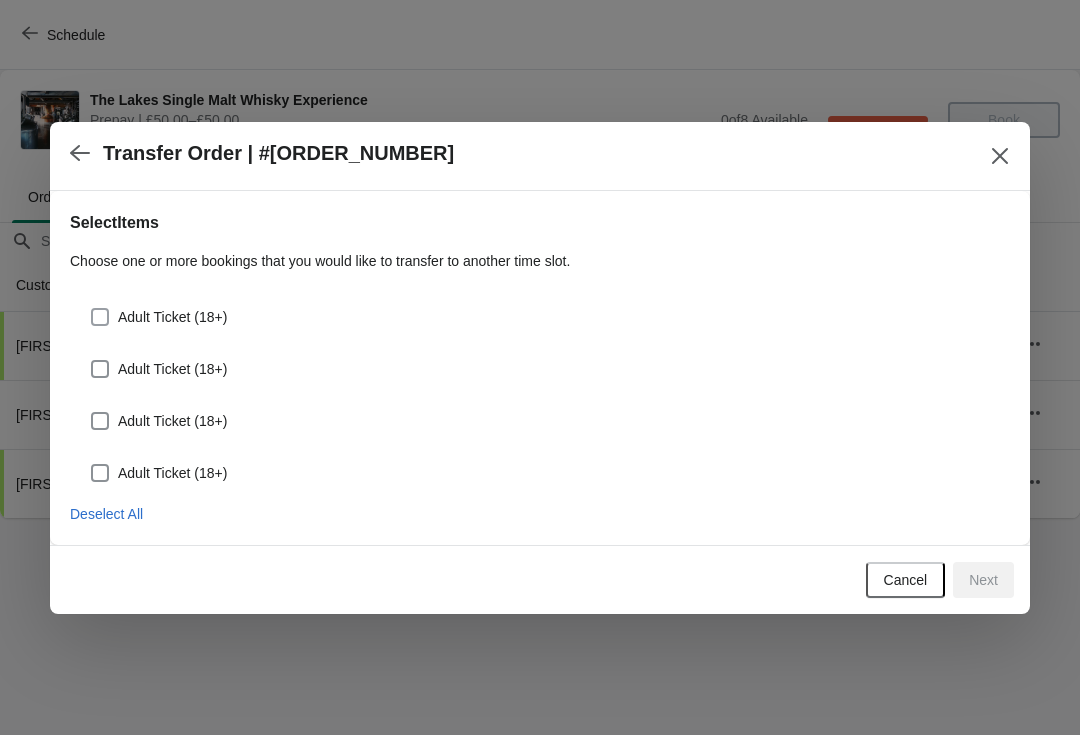 click at bounding box center (100, 317) 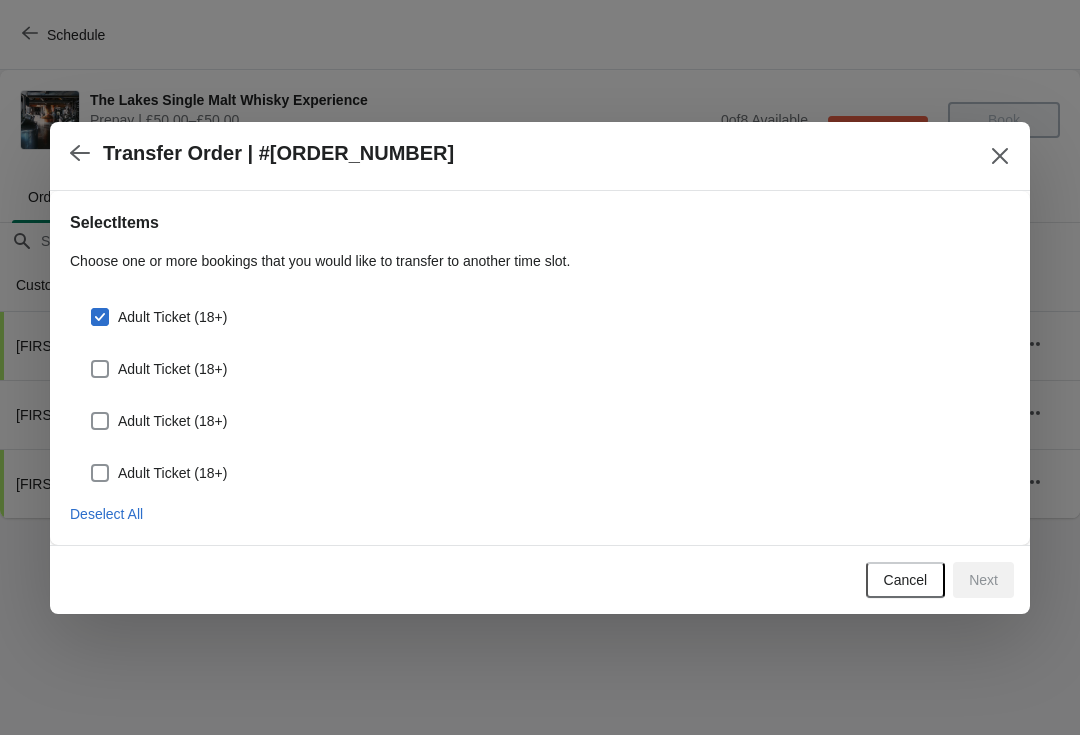 checkbox on "true" 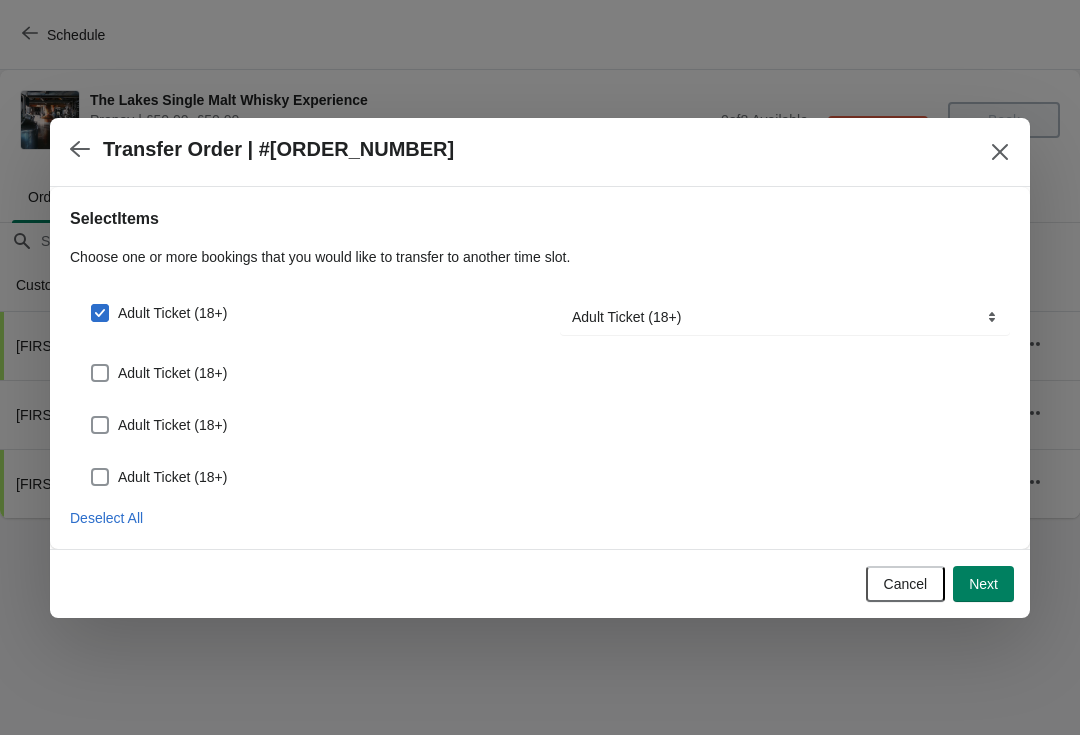 click at bounding box center [100, 373] 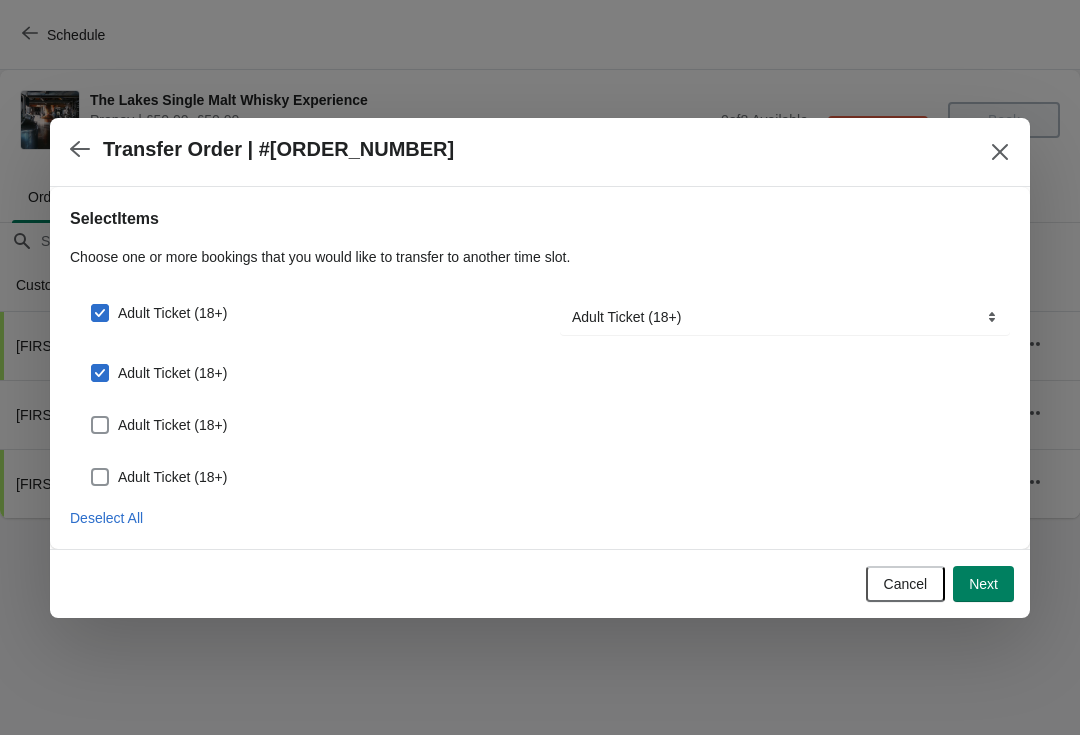 checkbox on "true" 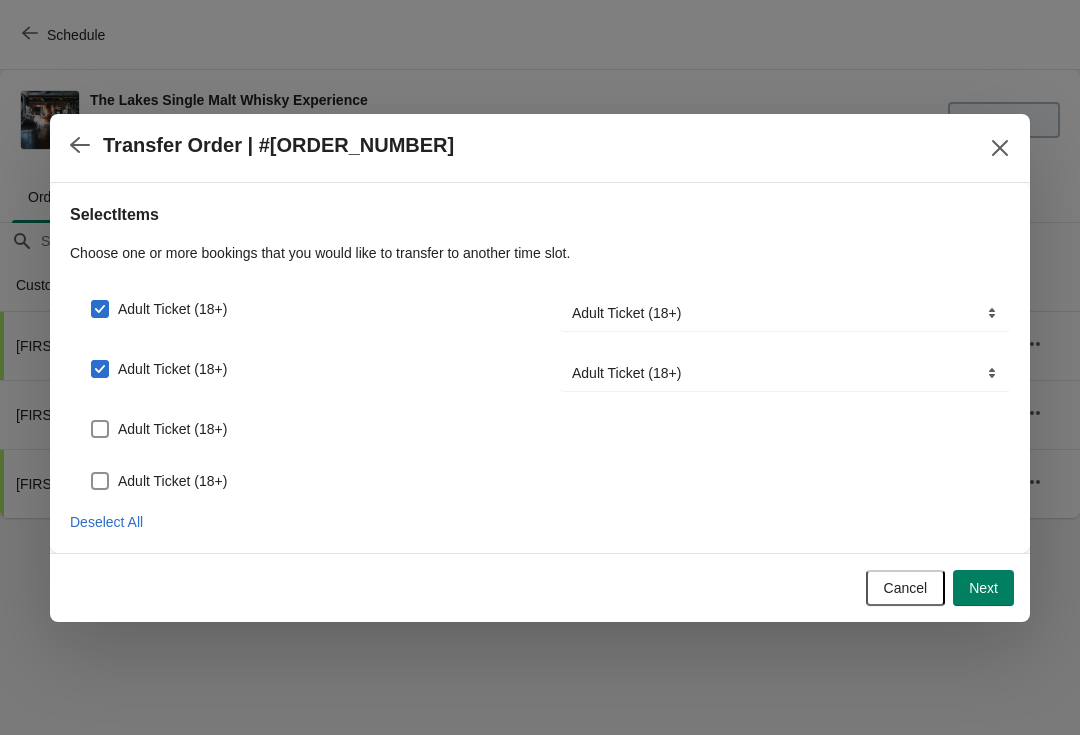 click at bounding box center (100, 429) 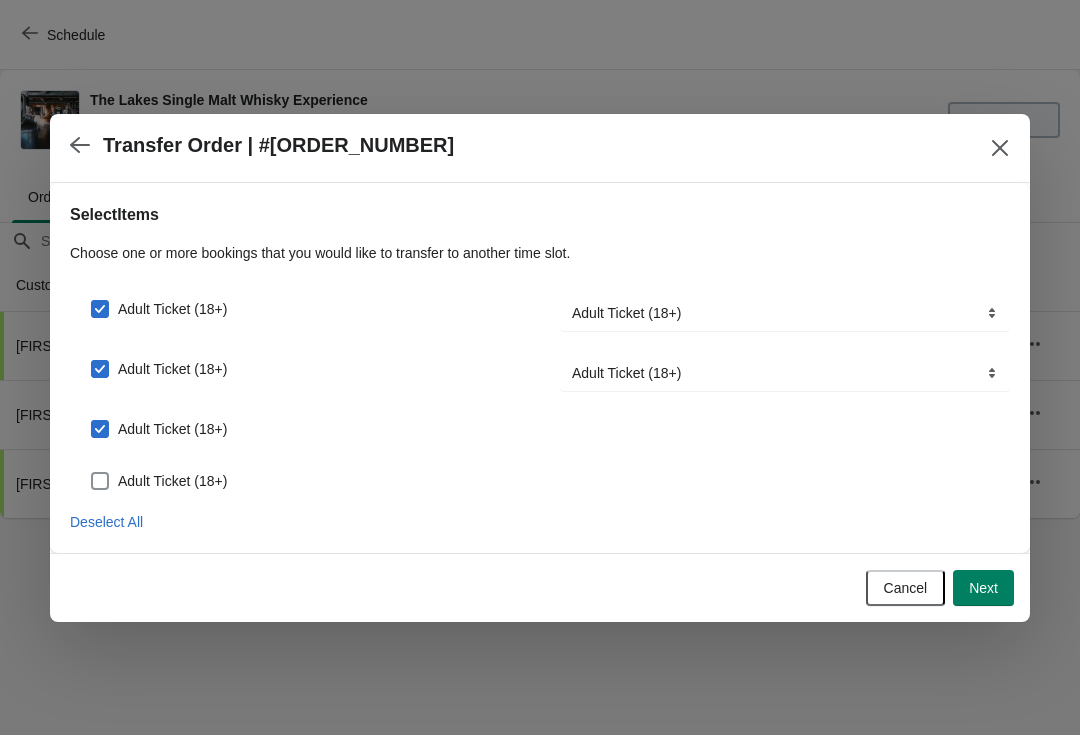checkbox on "true" 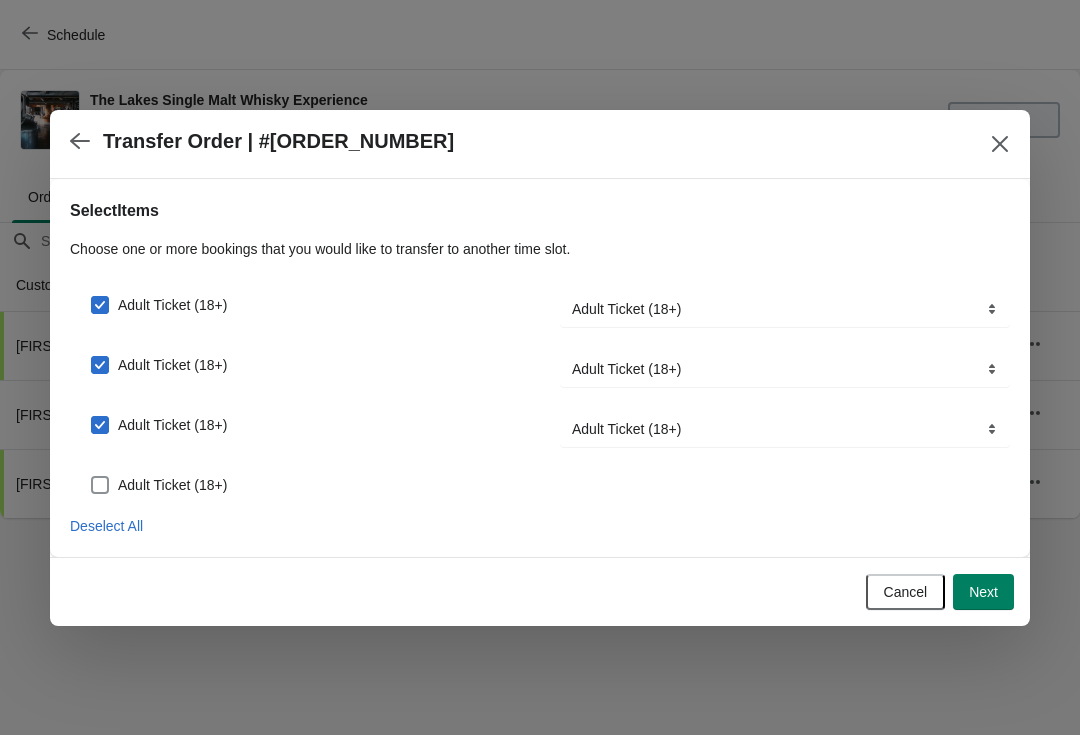 click at bounding box center (100, 485) 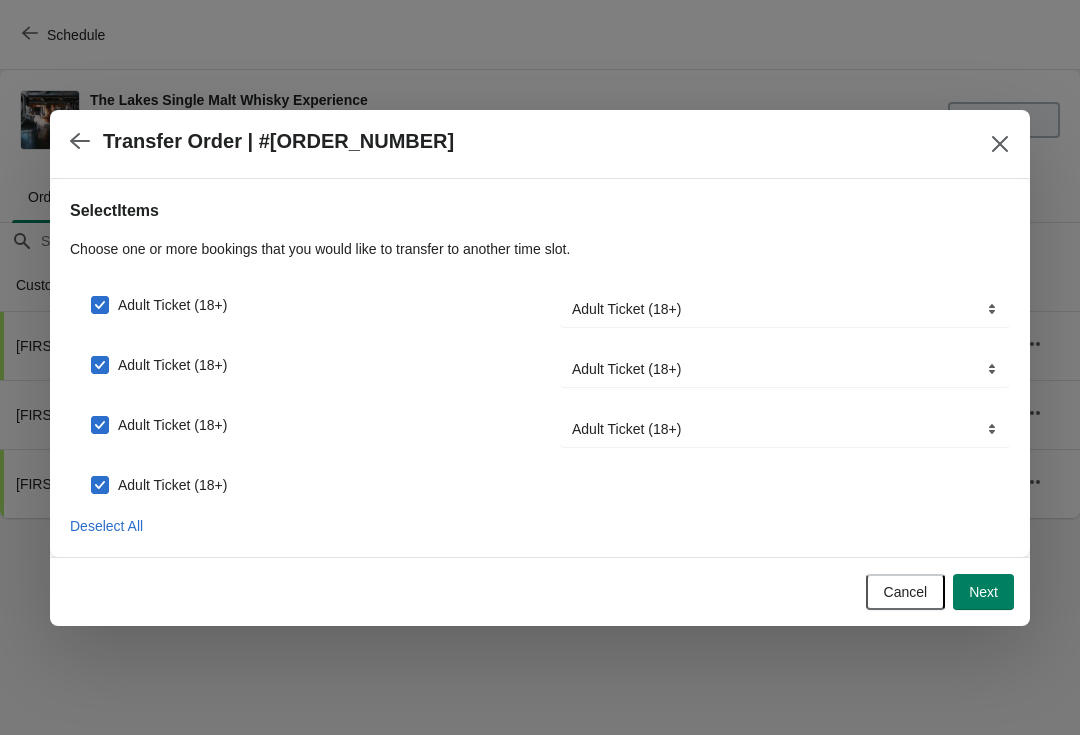 checkbox on "true" 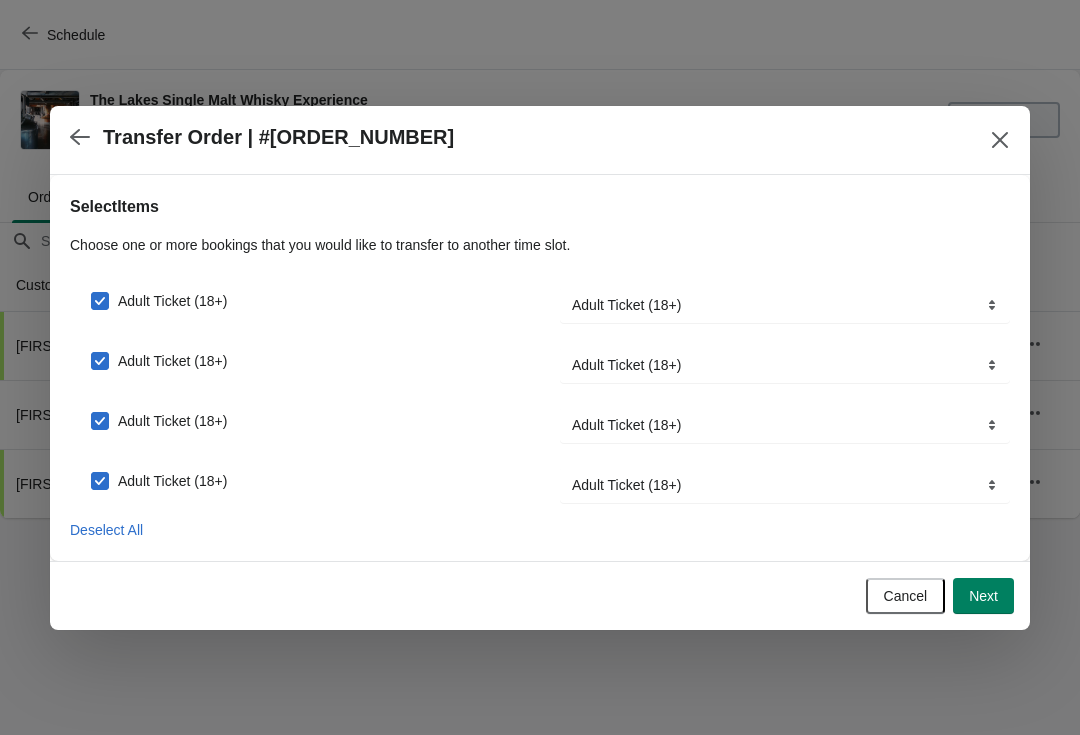 click on "Next" at bounding box center [983, 596] 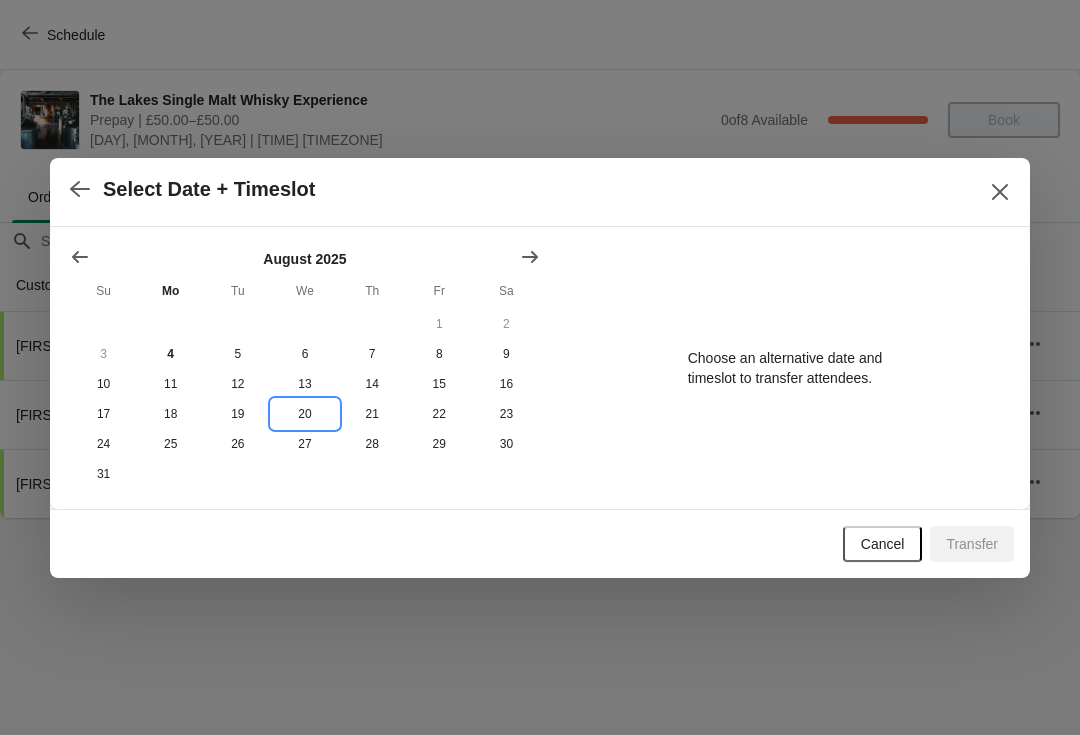 click on "20" at bounding box center (304, 414) 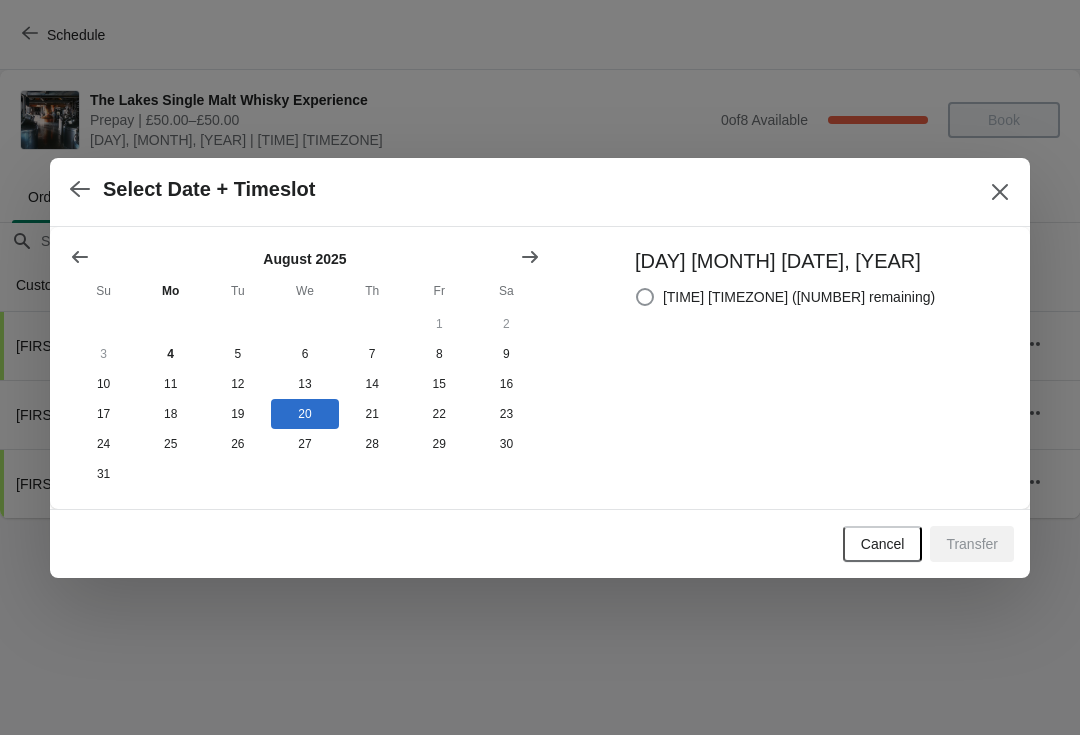 click at bounding box center (645, 297) 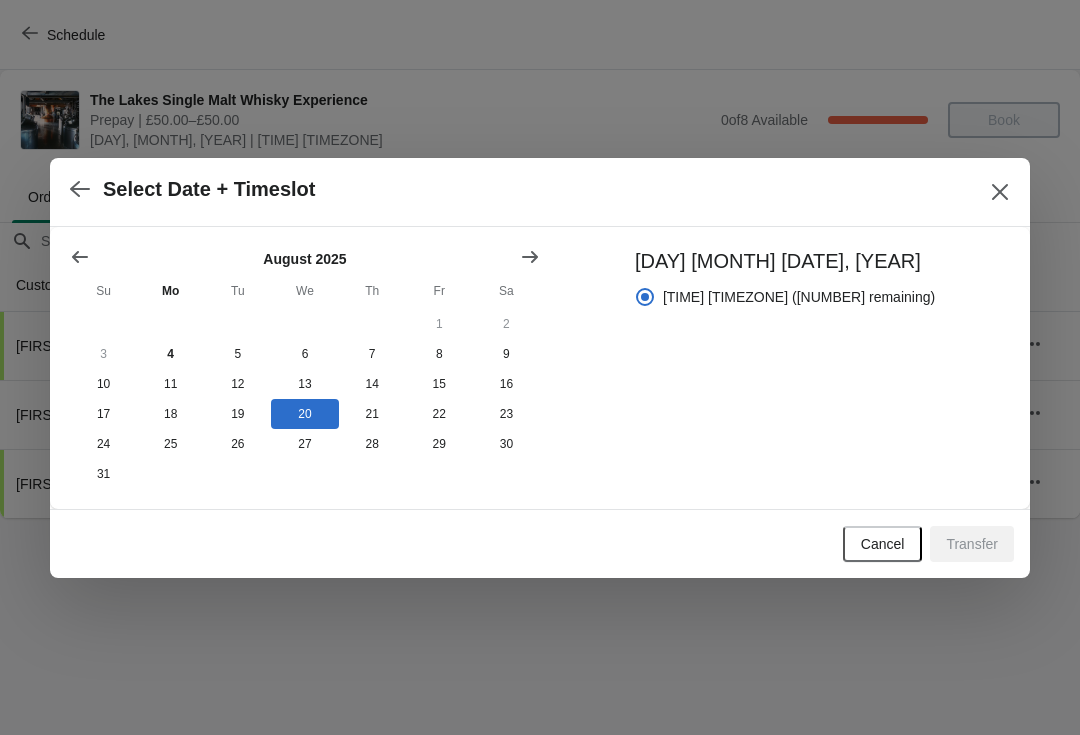 radio on "true" 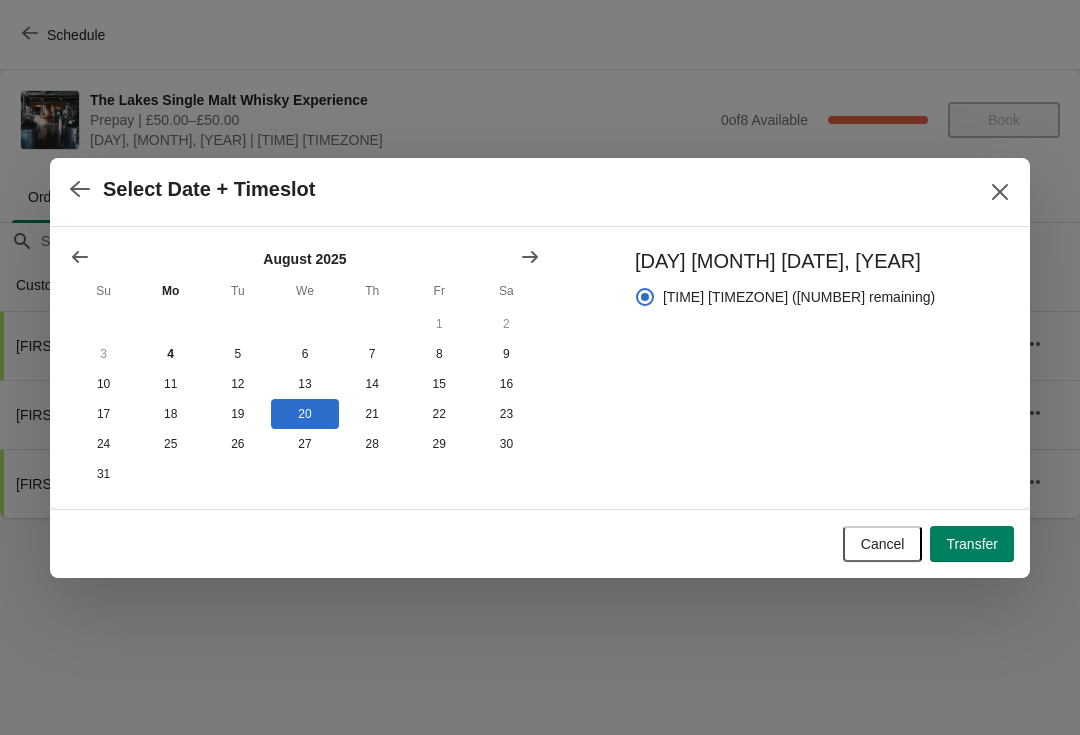 click on "Transfer" at bounding box center [972, 544] 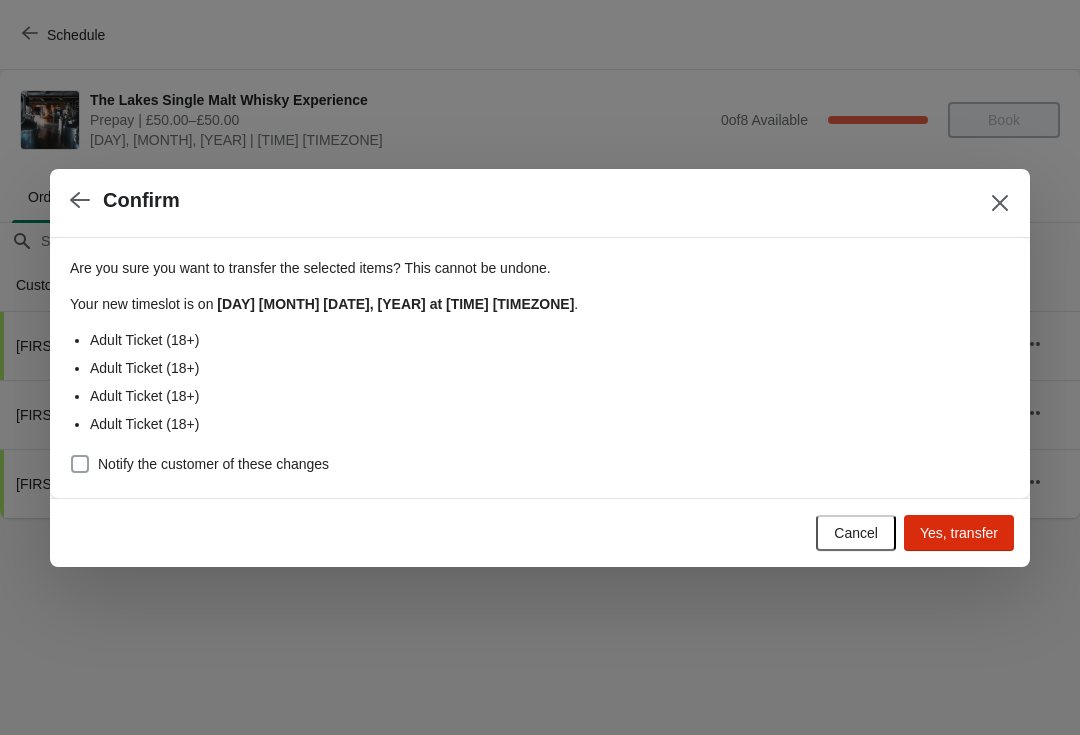 click at bounding box center [80, 464] 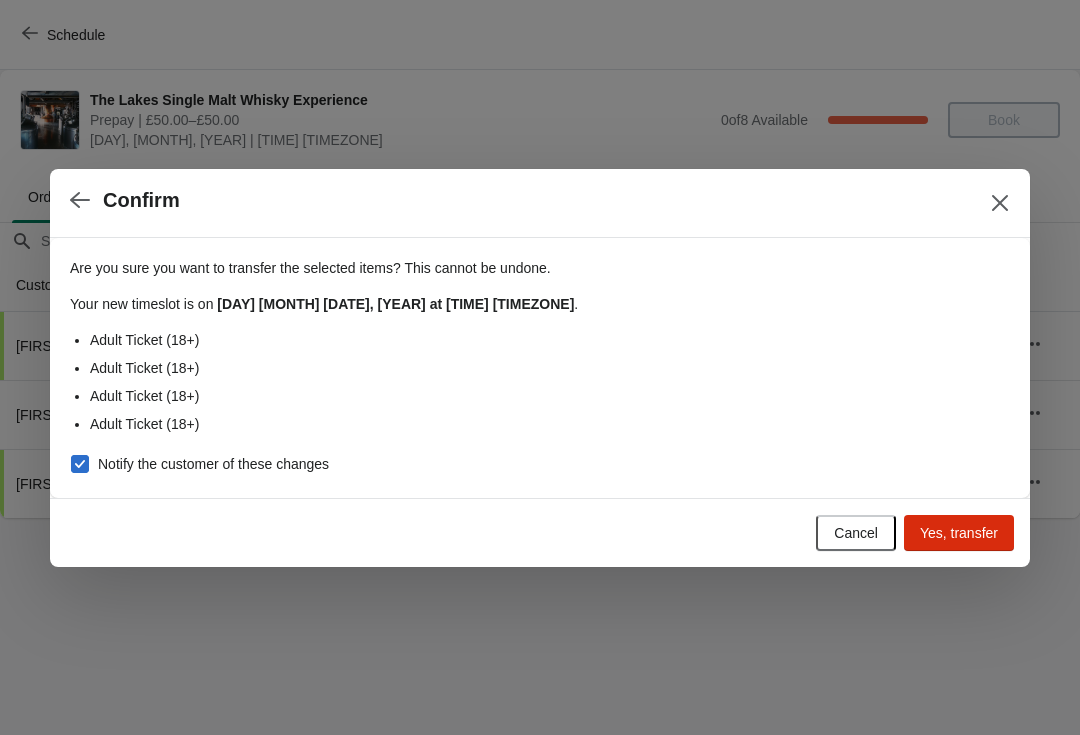 checkbox on "true" 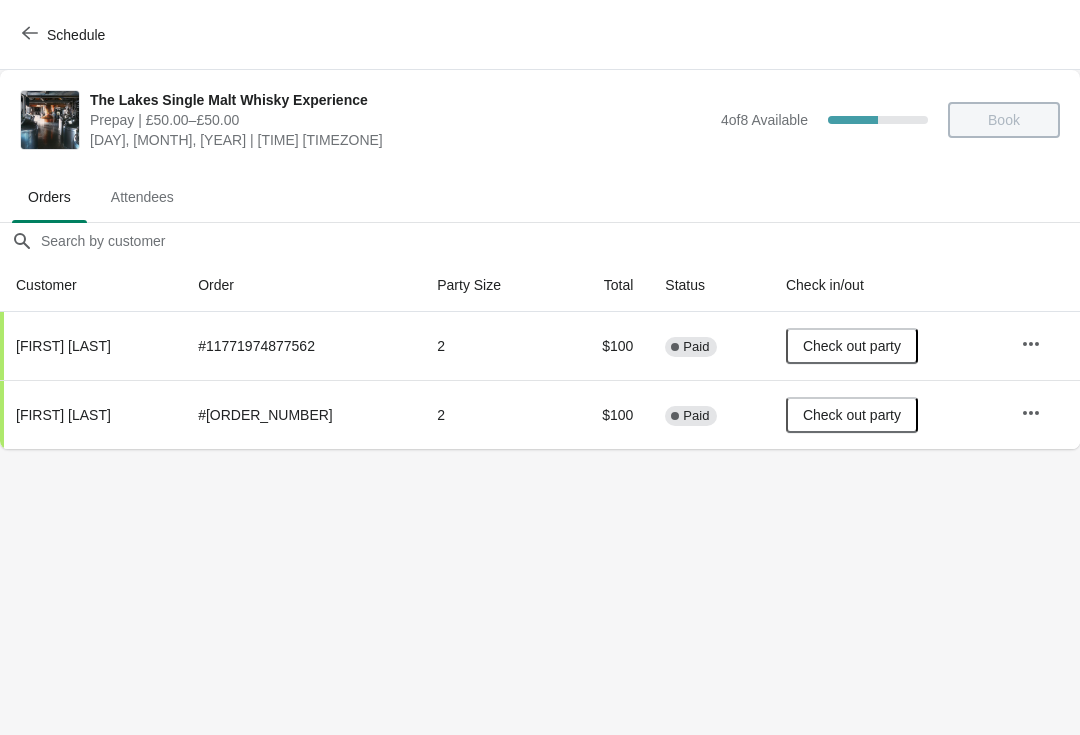click 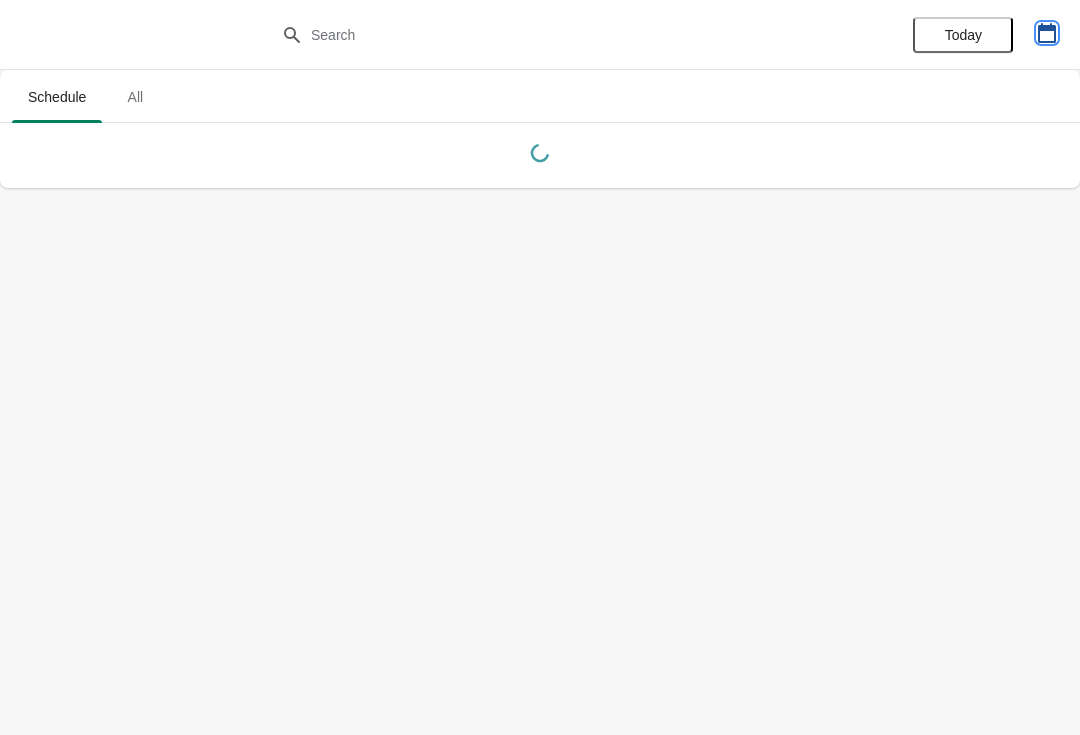 click at bounding box center (1047, 33) 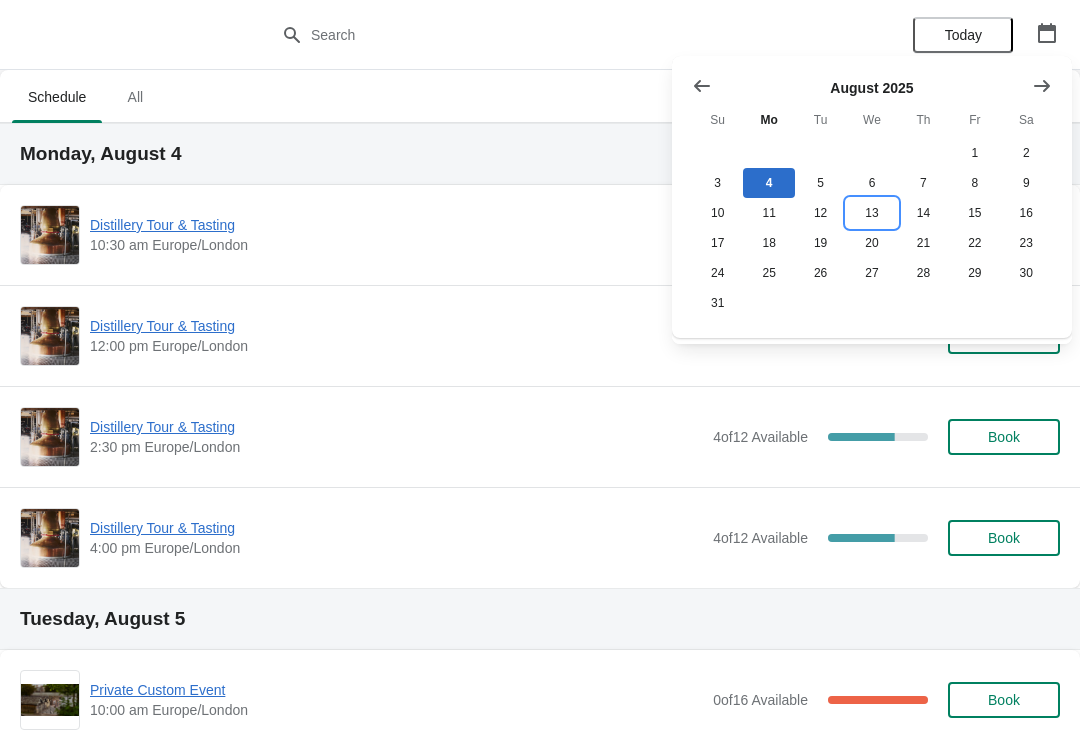 click on "13" at bounding box center [871, 213] 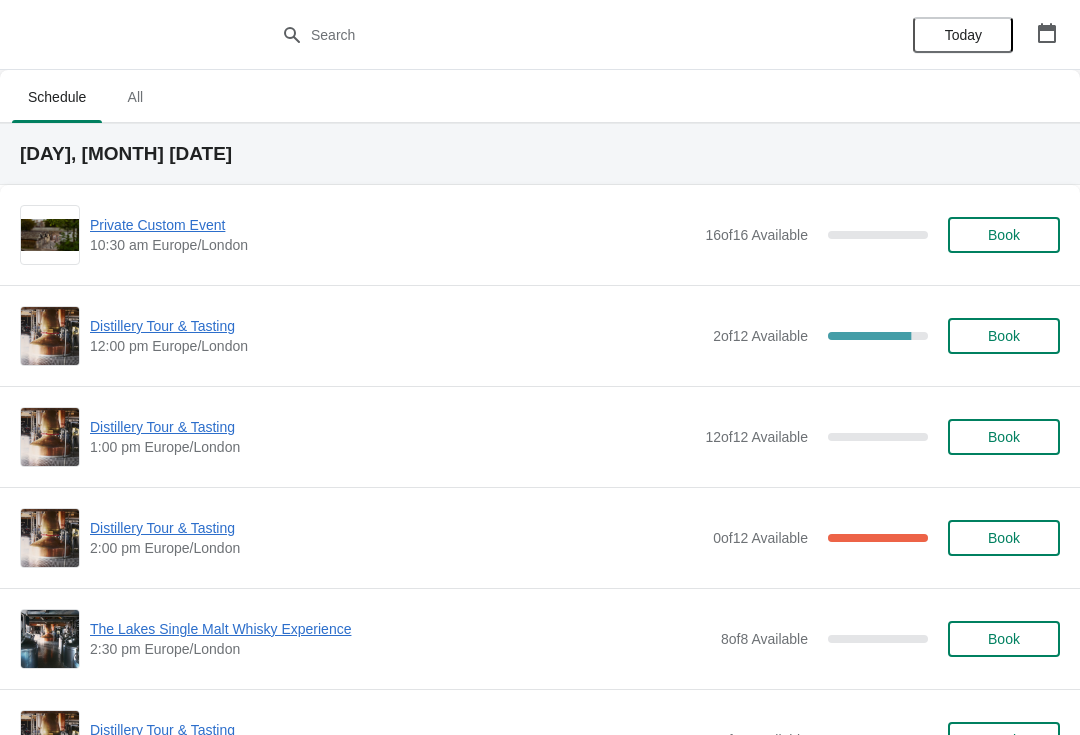 click on "Distillery Tour & Tasting" at bounding box center (396, 528) 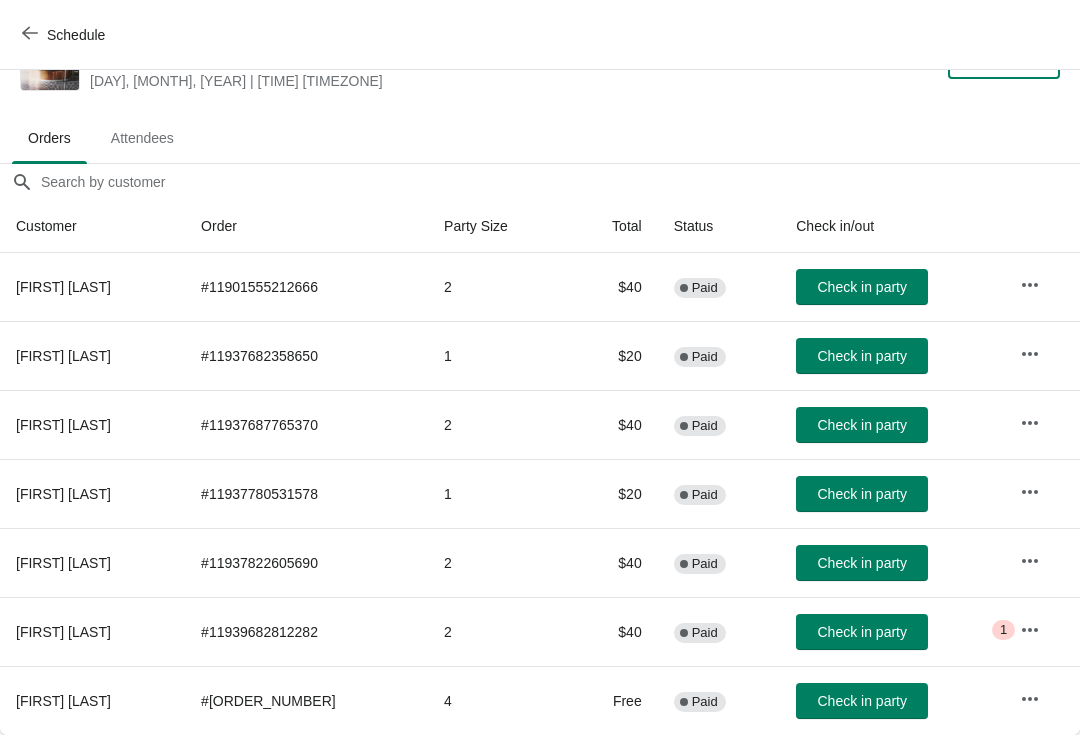 scroll, scrollTop: 59, scrollLeft: 0, axis: vertical 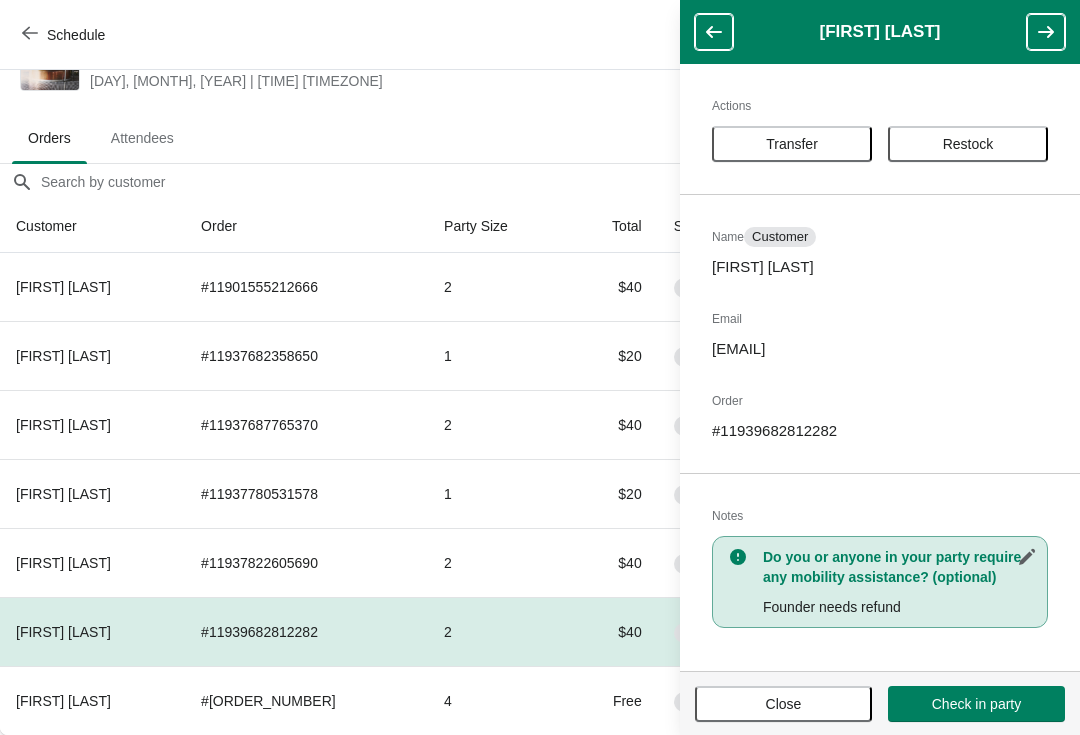 click on "Close" at bounding box center (784, 704) 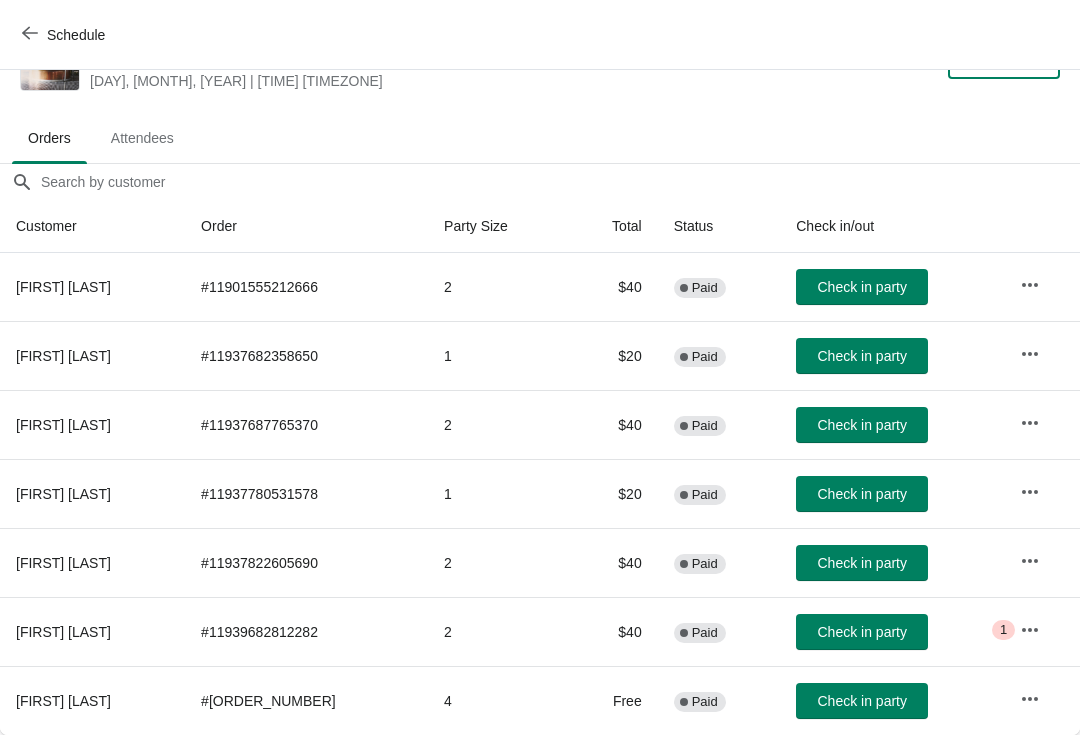 click on "Schedule" at bounding box center [65, 35] 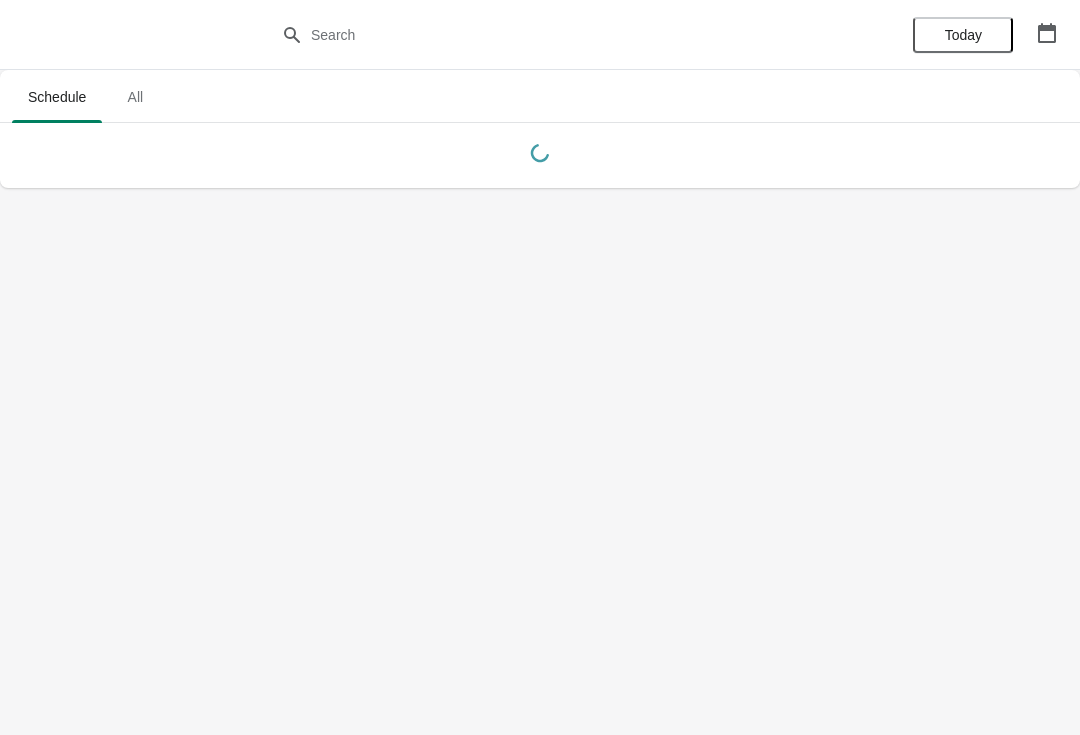 scroll, scrollTop: 0, scrollLeft: 0, axis: both 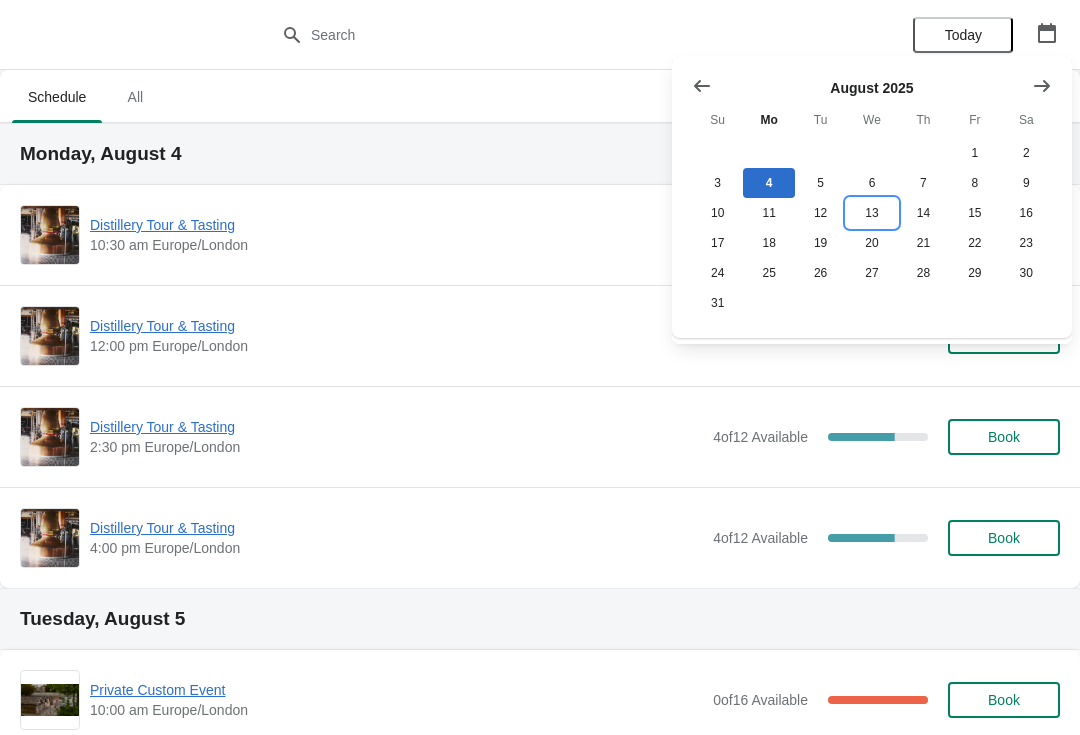 click on "13" at bounding box center [871, 213] 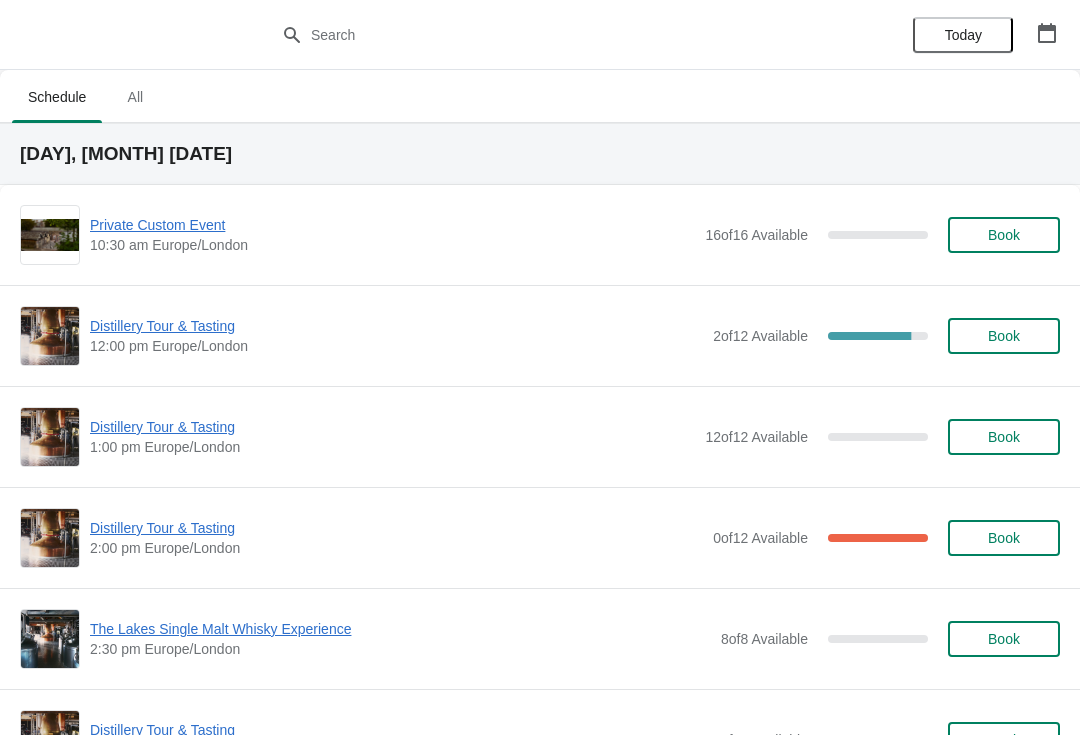 click on "Distillery Tour & Tasting" at bounding box center (396, 528) 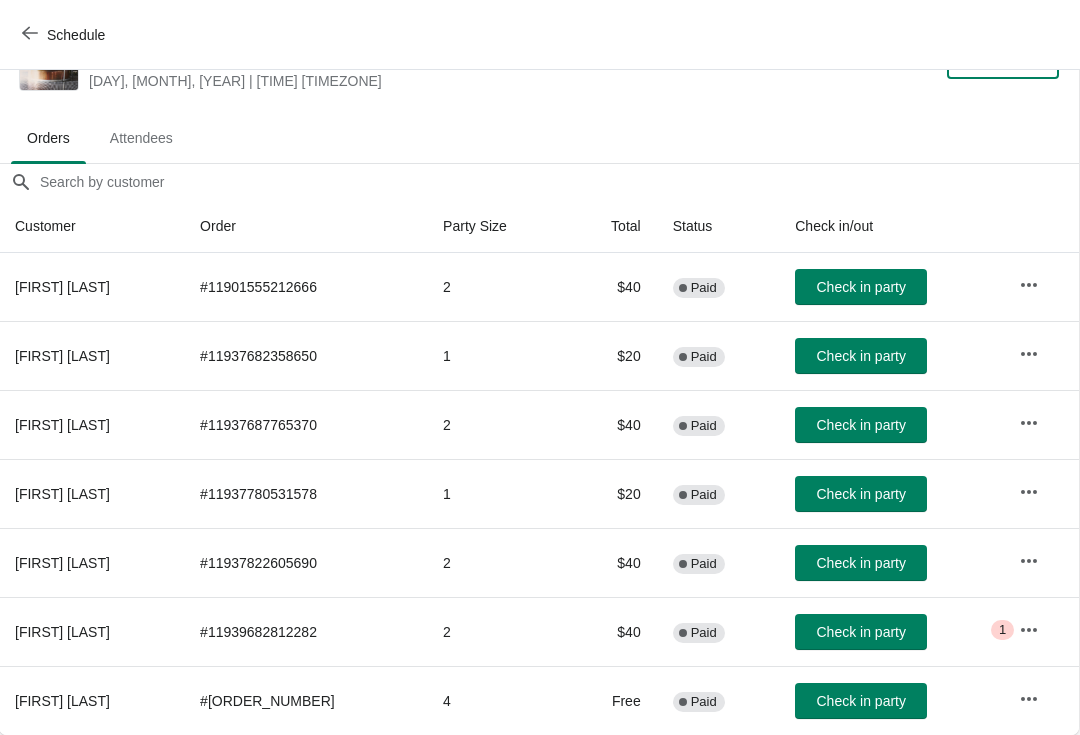 scroll, scrollTop: 59, scrollLeft: 1, axis: both 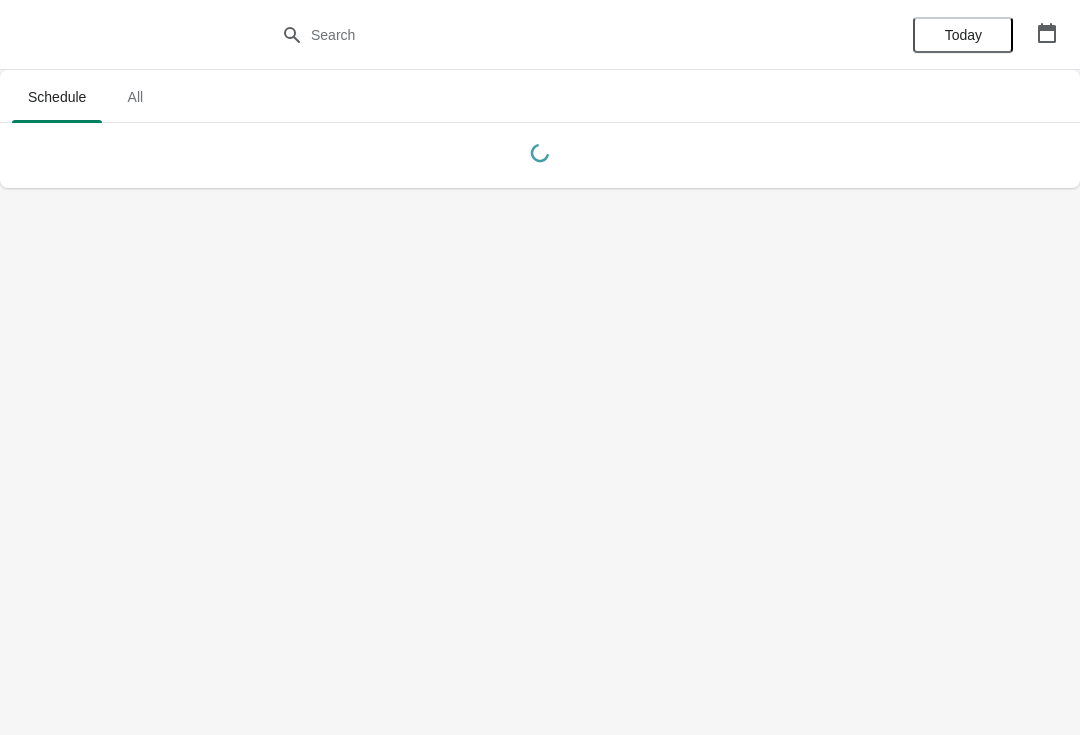 click 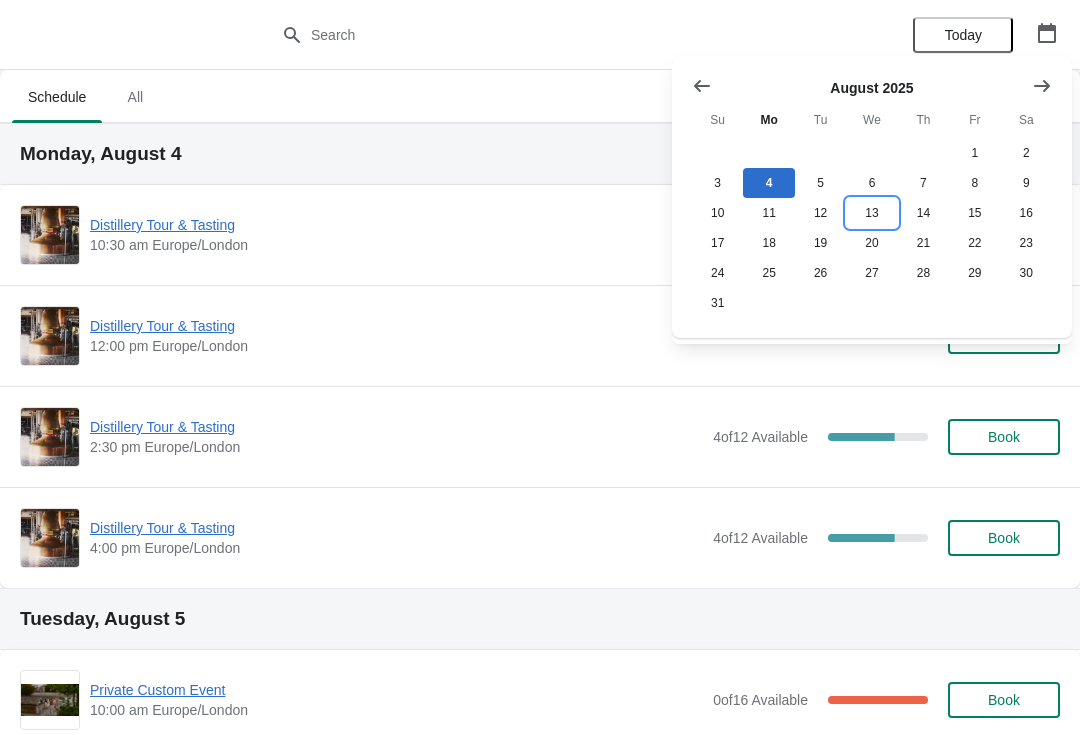 click on "13" at bounding box center (871, 213) 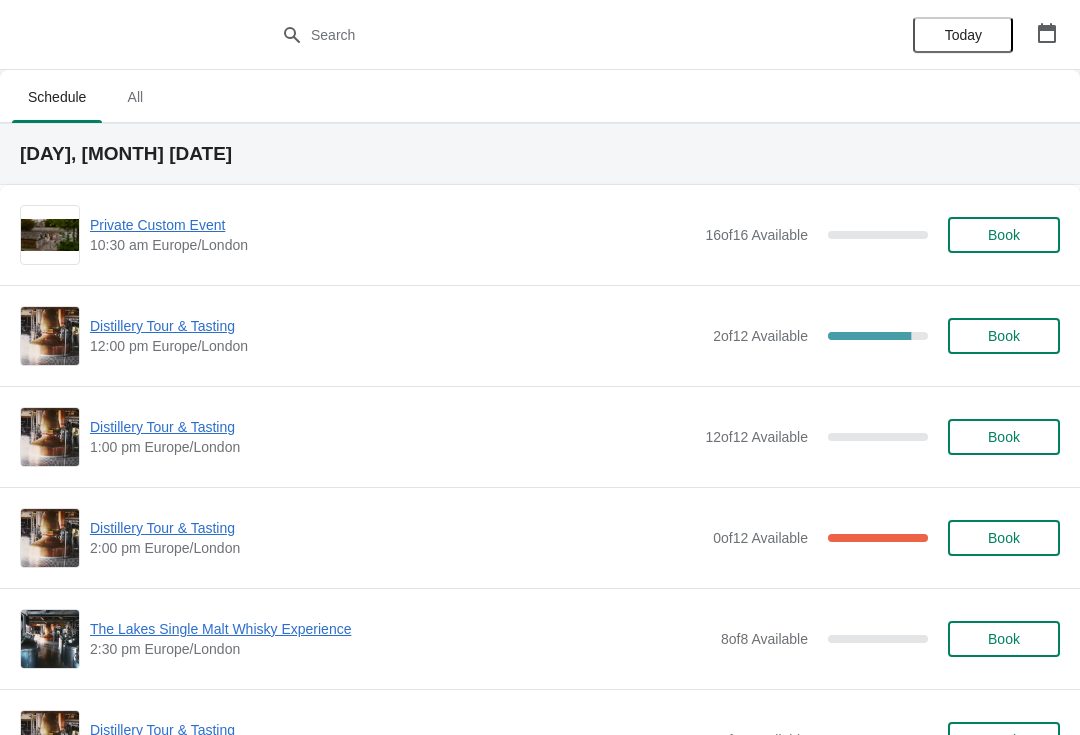 scroll, scrollTop: 2, scrollLeft: 0, axis: vertical 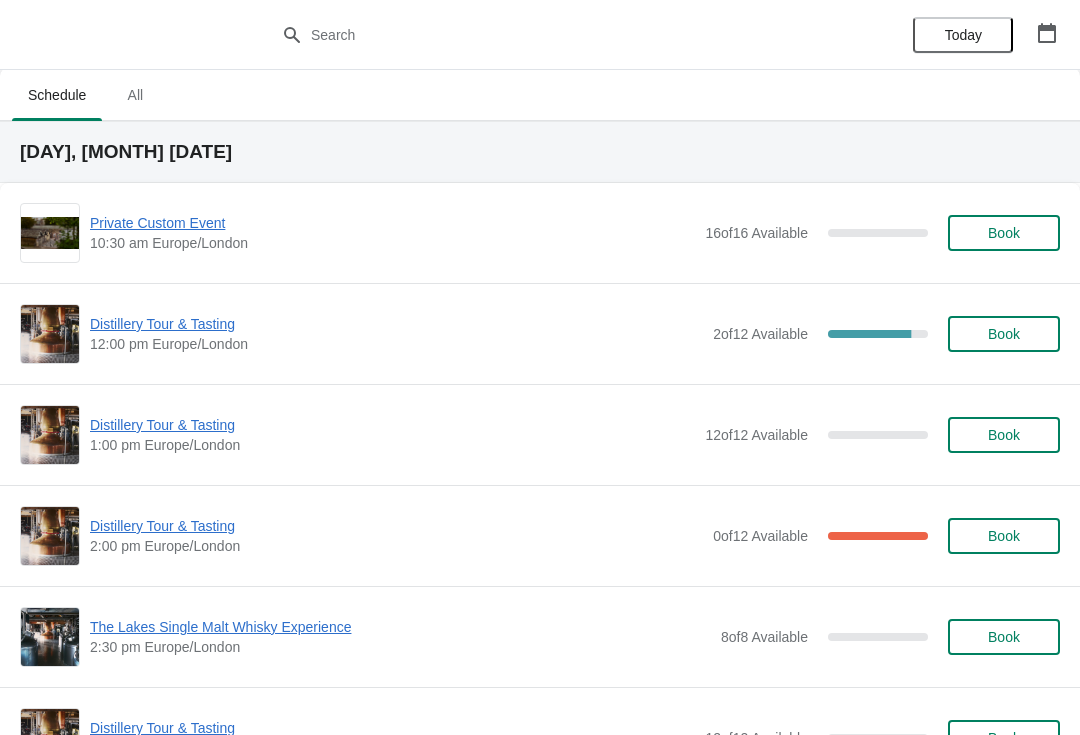 click on "Distillery Tour & Tasting" at bounding box center [396, 526] 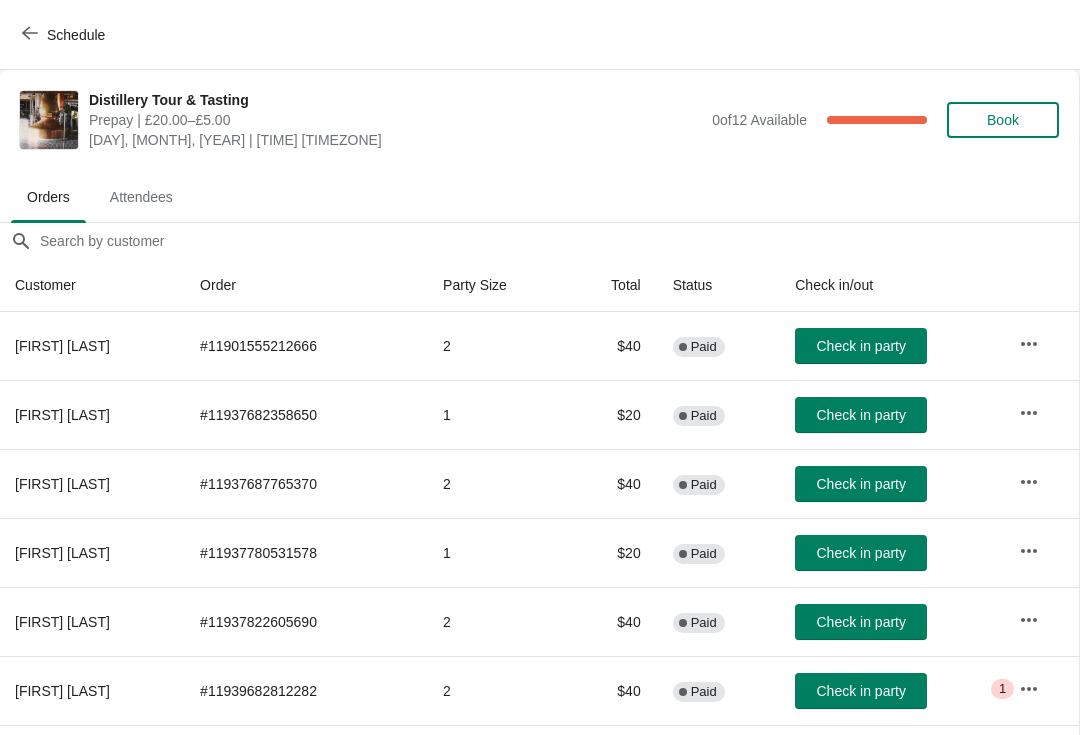 scroll, scrollTop: 0, scrollLeft: 1, axis: horizontal 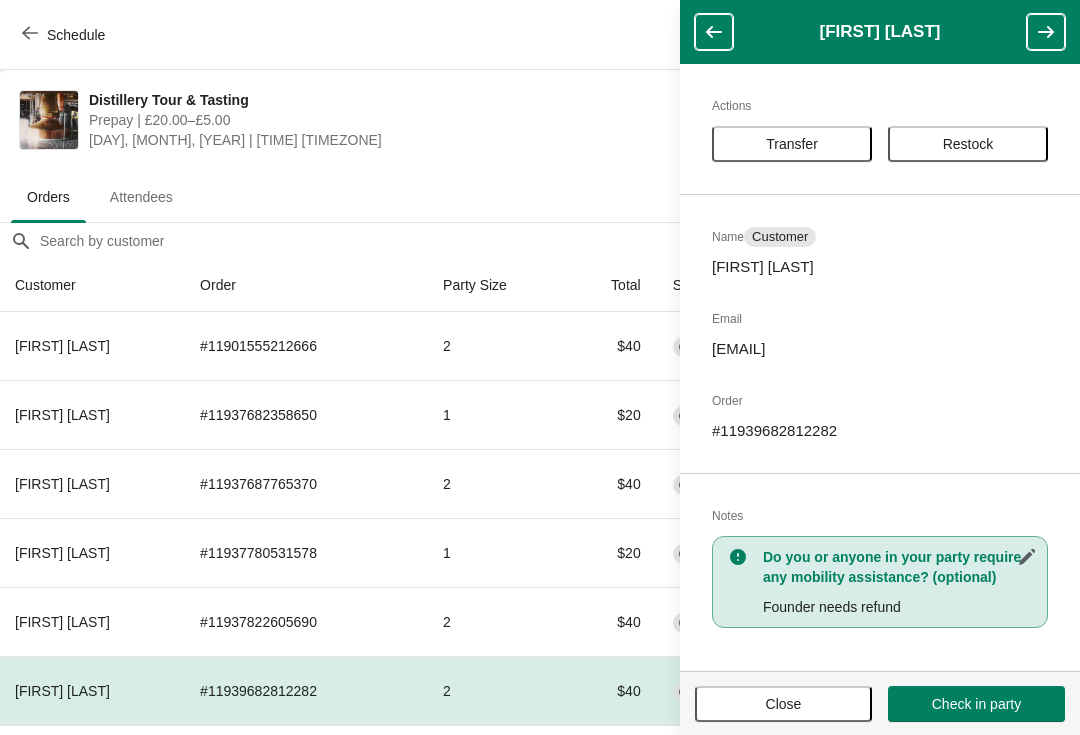 click on "Restock" at bounding box center [968, 144] 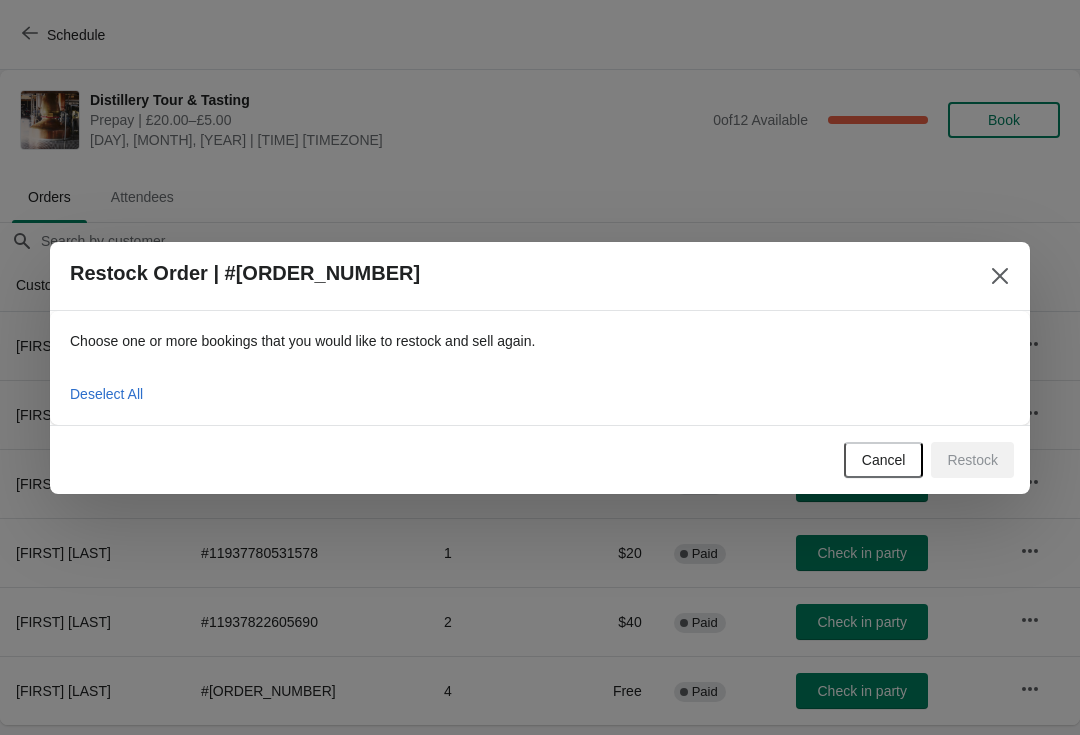click on "Restock Order | #11939682812282" at bounding box center [540, 276] 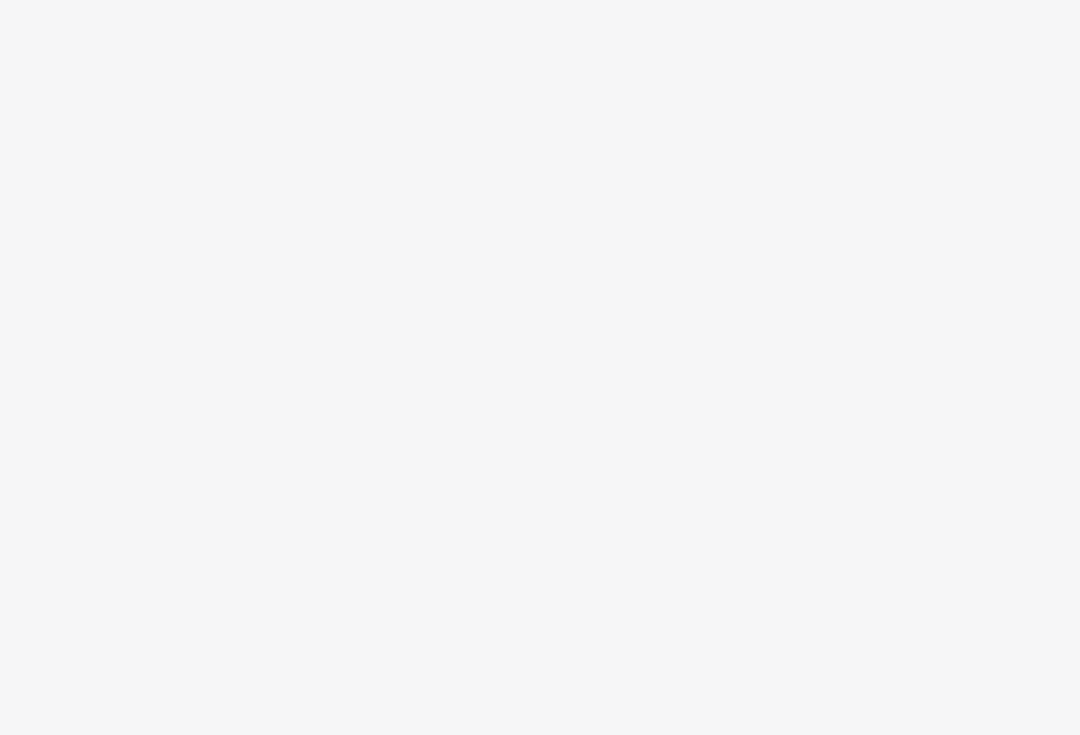 scroll, scrollTop: 0, scrollLeft: 0, axis: both 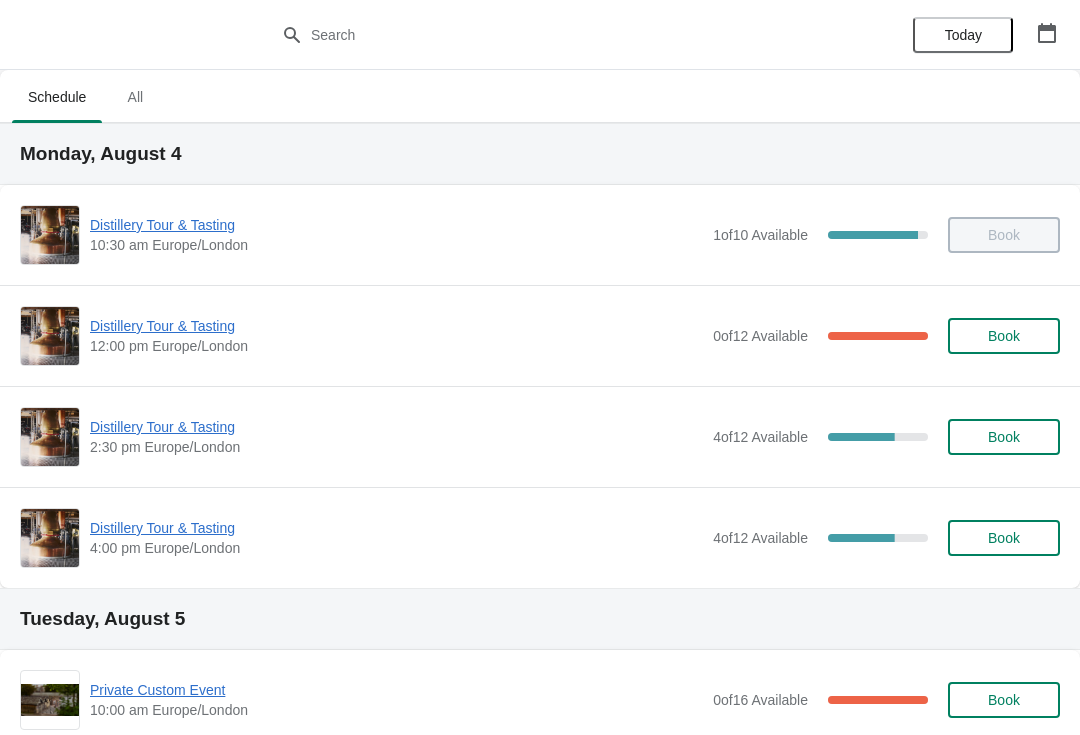 click 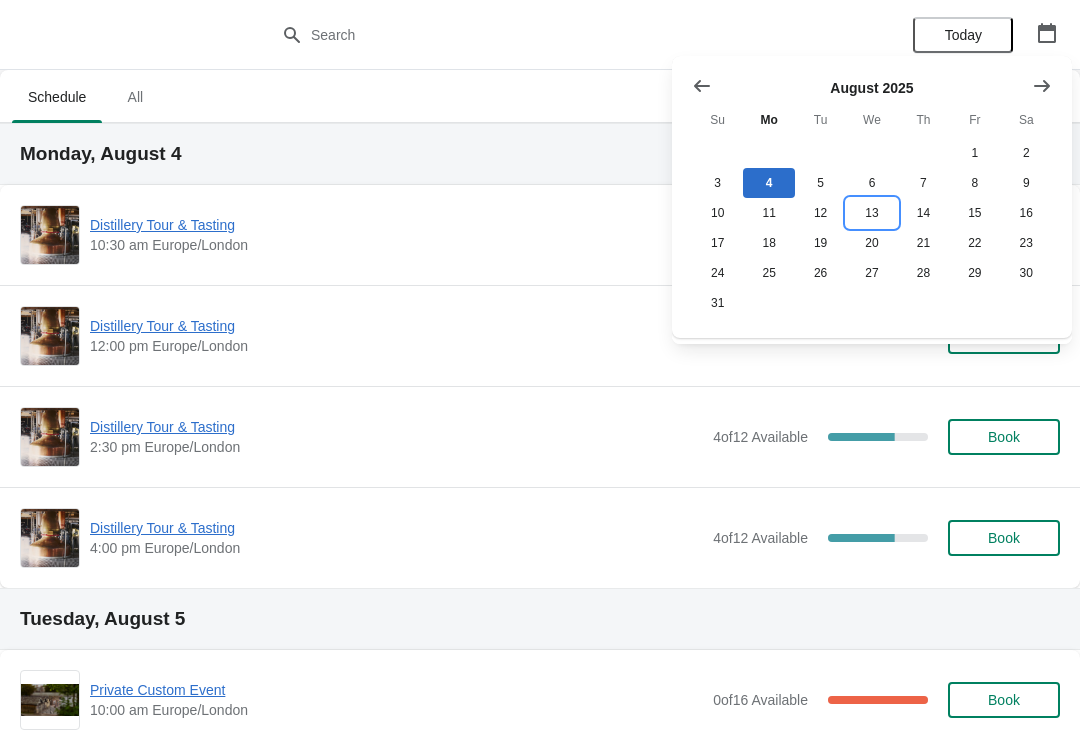 click on "13" at bounding box center [871, 213] 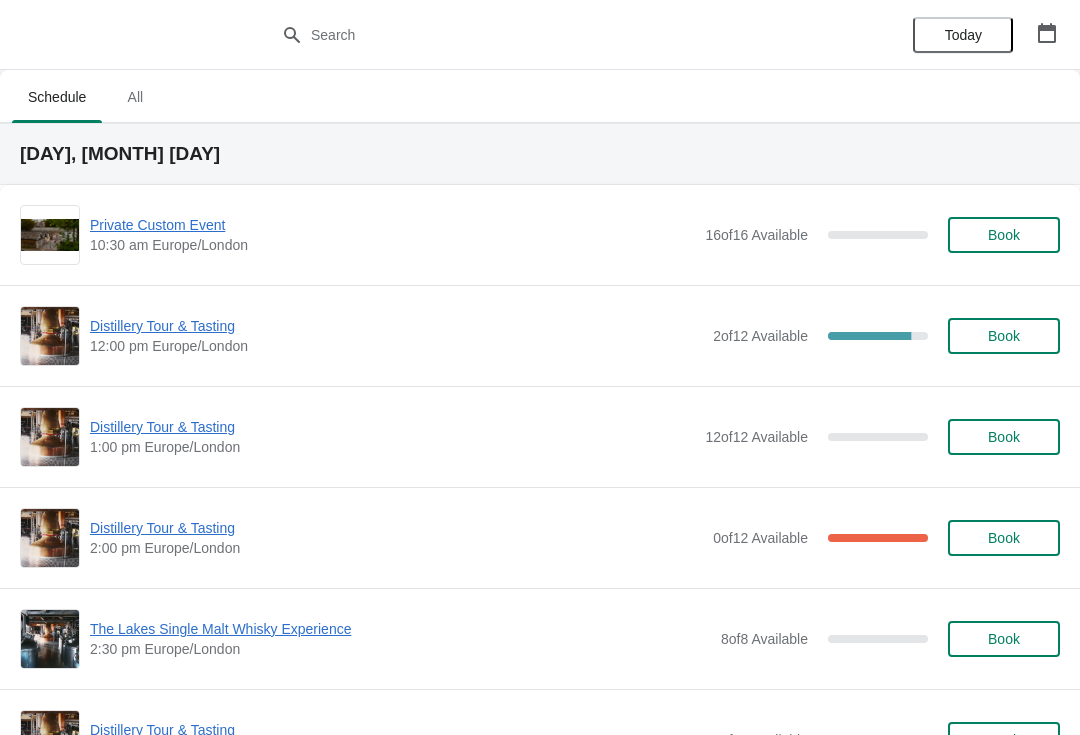 click on "Distillery Tour & Tasting" at bounding box center [396, 528] 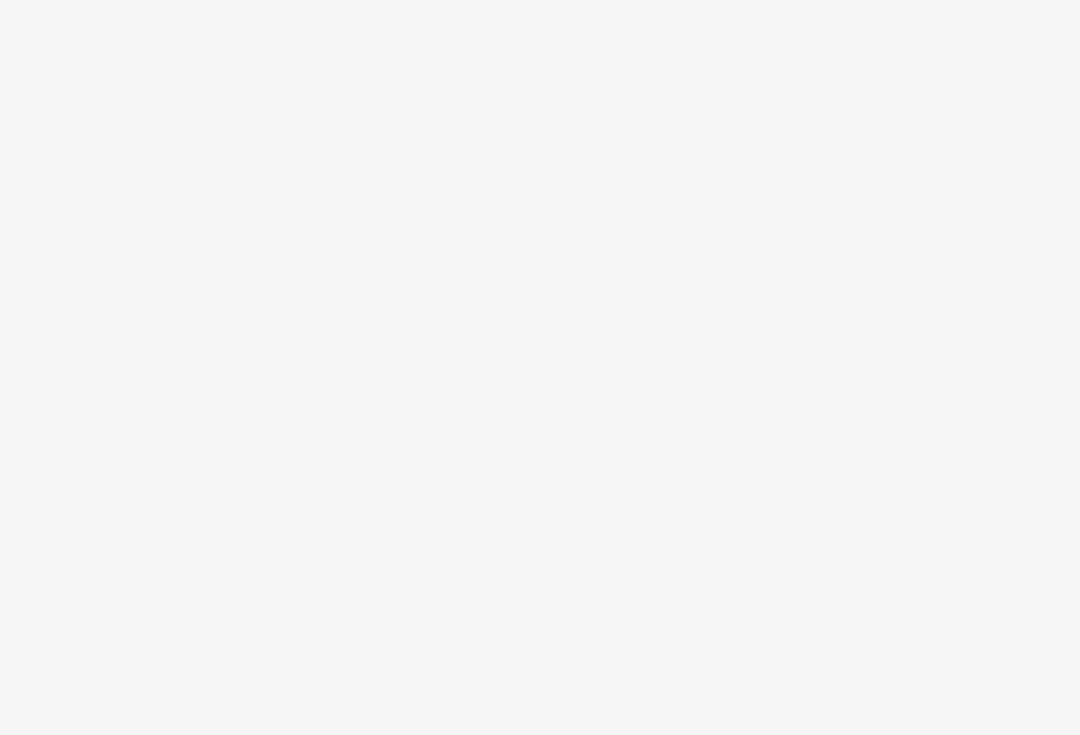 scroll, scrollTop: 0, scrollLeft: 0, axis: both 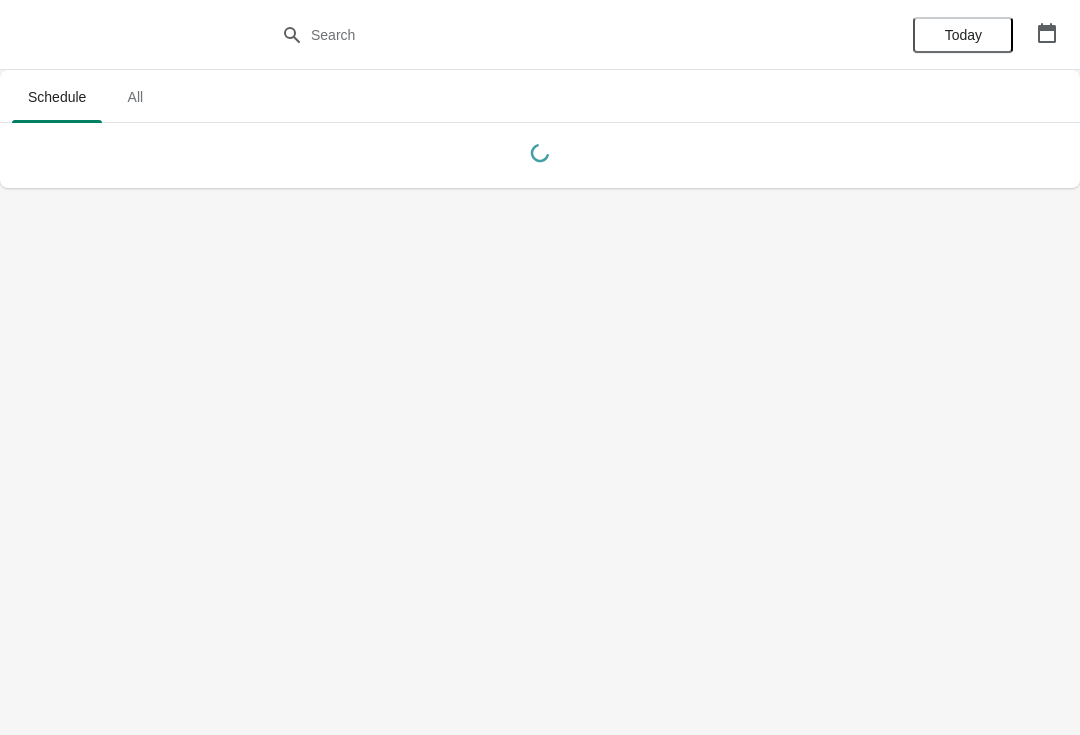 click at bounding box center (1047, 33) 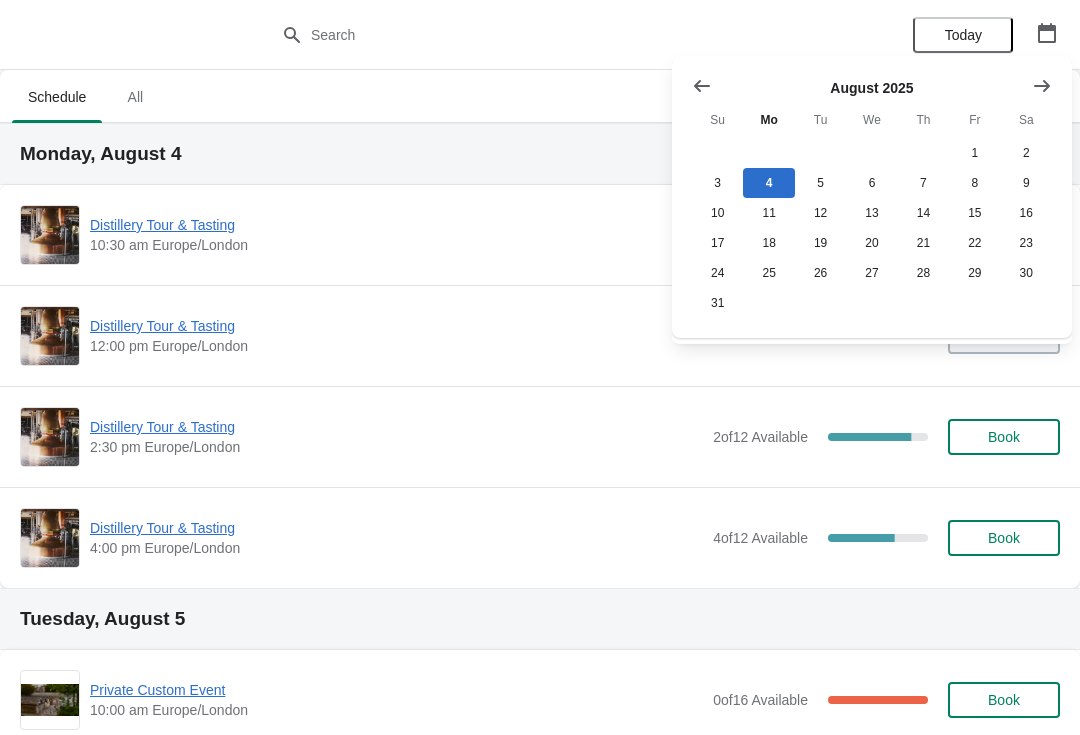 click at bounding box center [1042, 86] 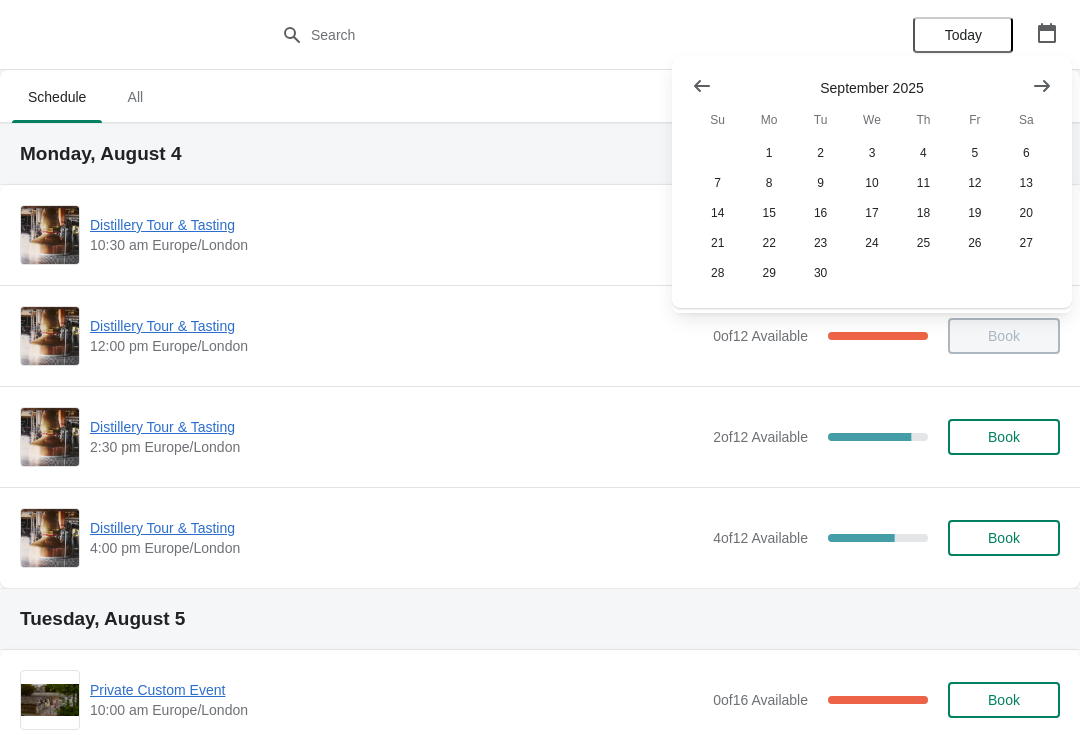 click 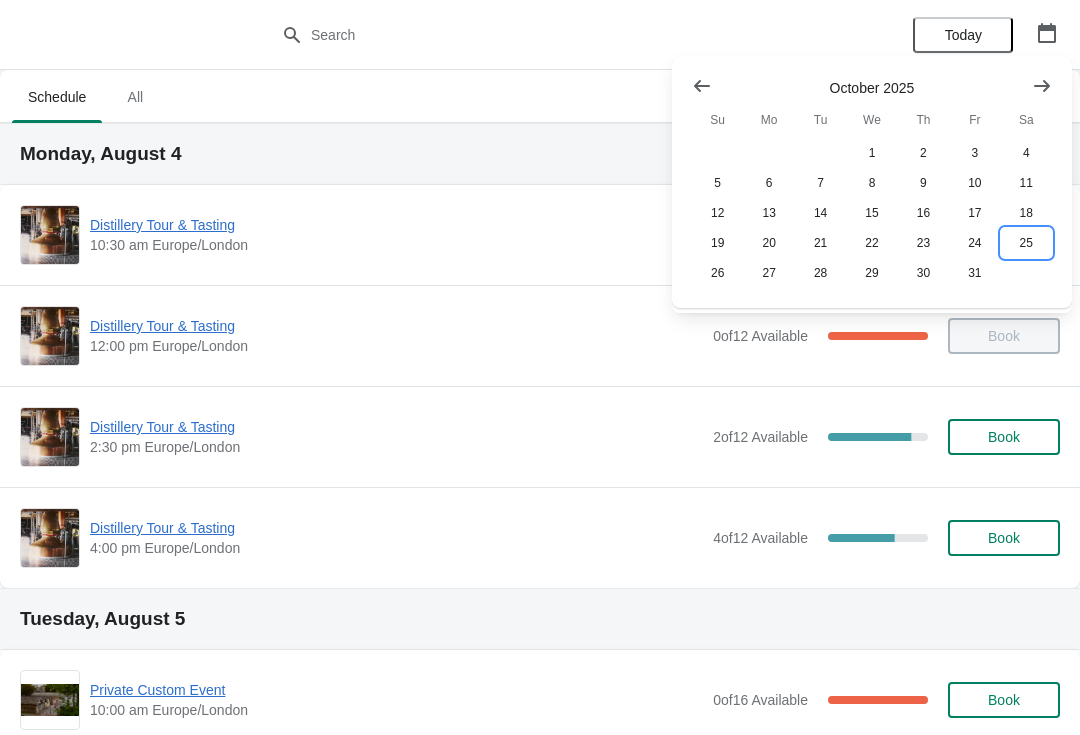 click on "25" at bounding box center (1026, 243) 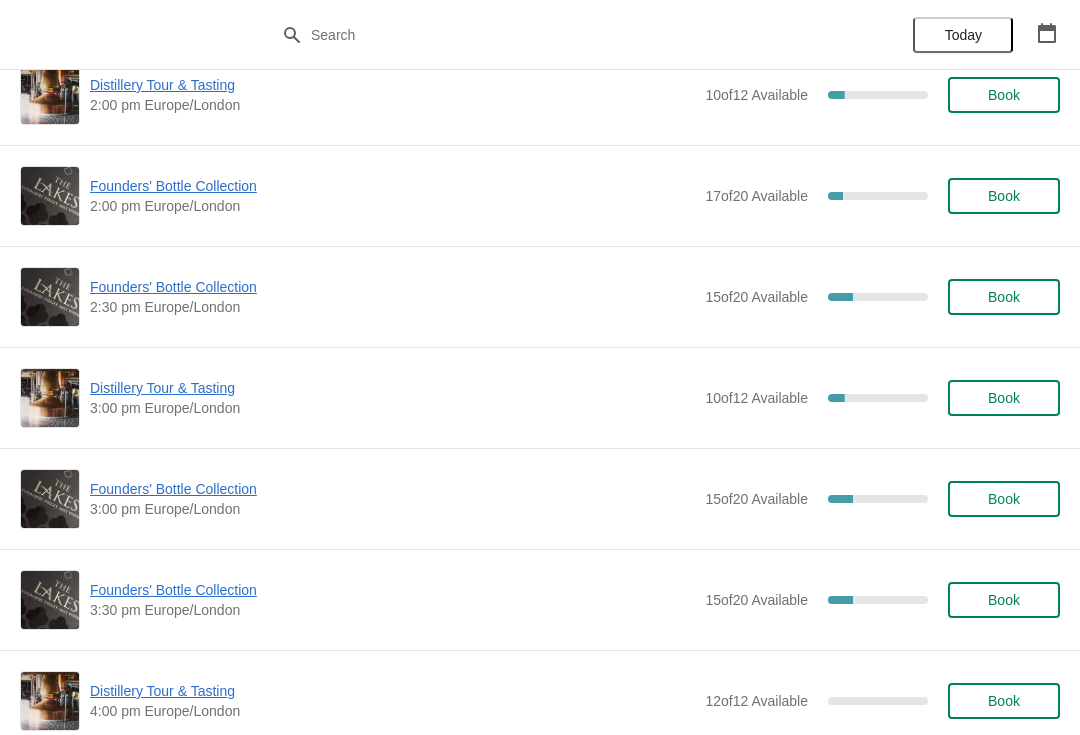 scroll, scrollTop: 1399, scrollLeft: 0, axis: vertical 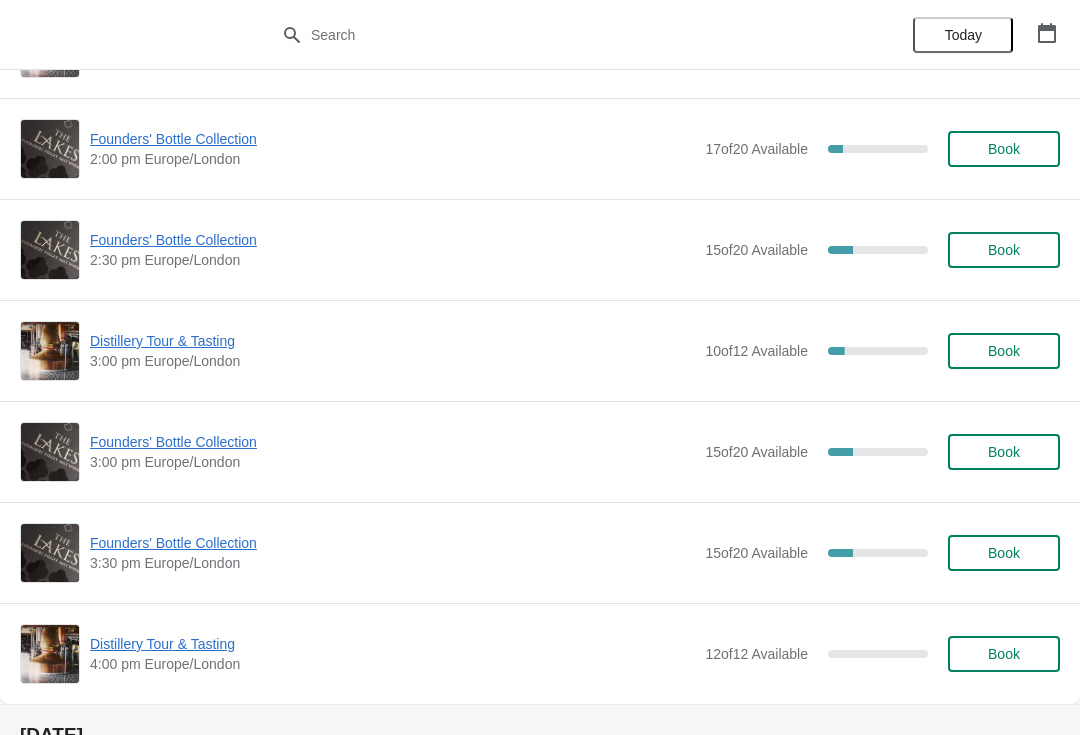 click on "Distillery Tour & Tasting" at bounding box center (392, 644) 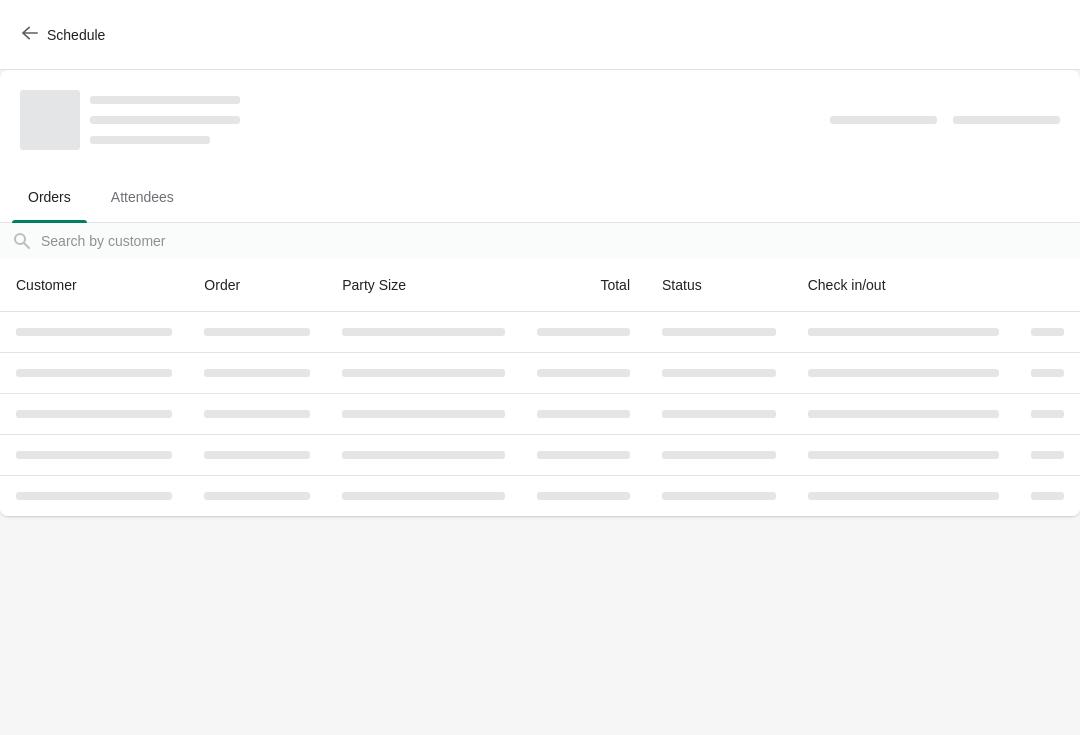 scroll, scrollTop: 0, scrollLeft: 0, axis: both 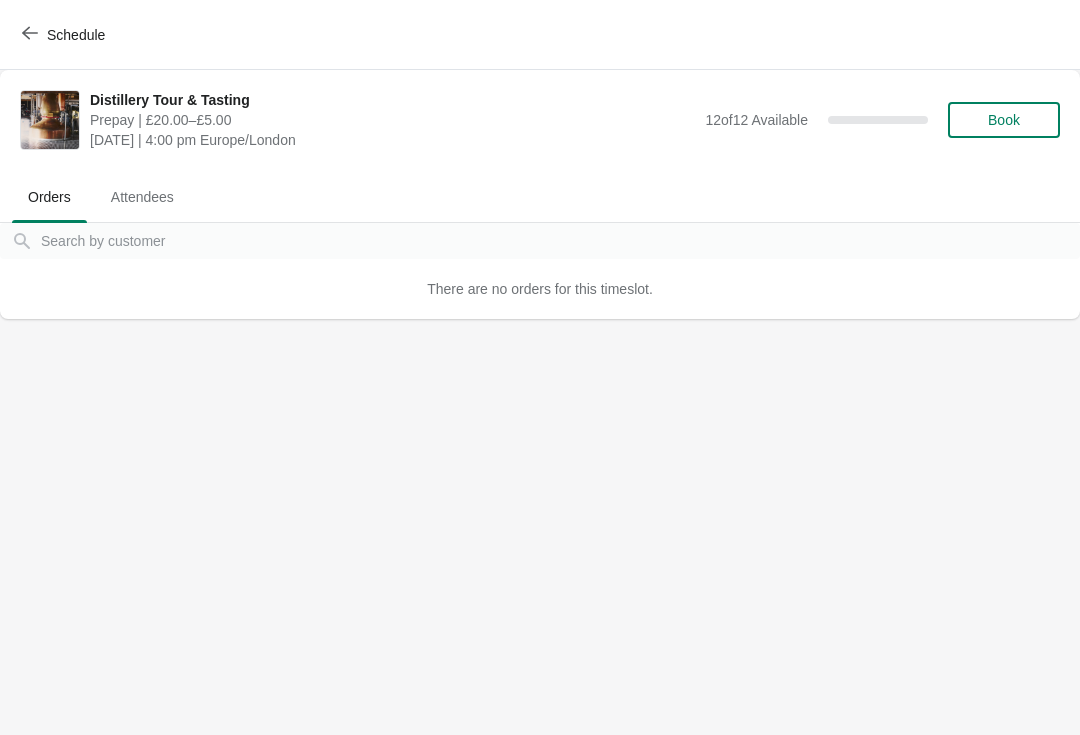 click on "Book" at bounding box center (1004, 120) 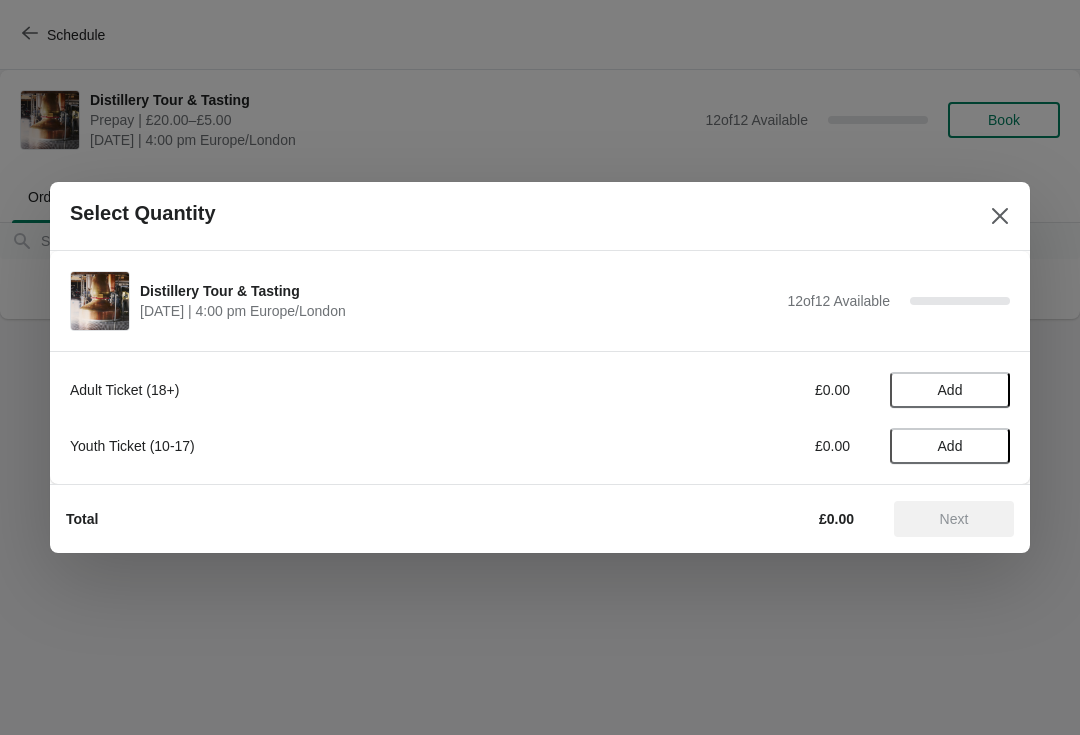 click on "Add" at bounding box center (950, 390) 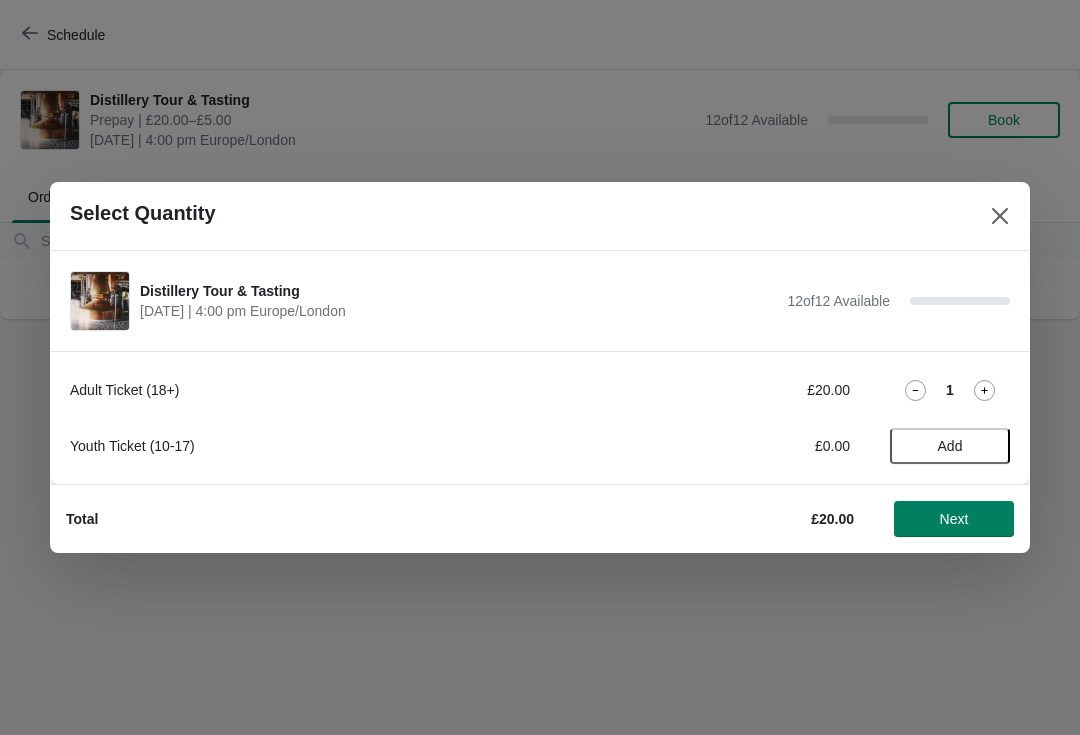 click 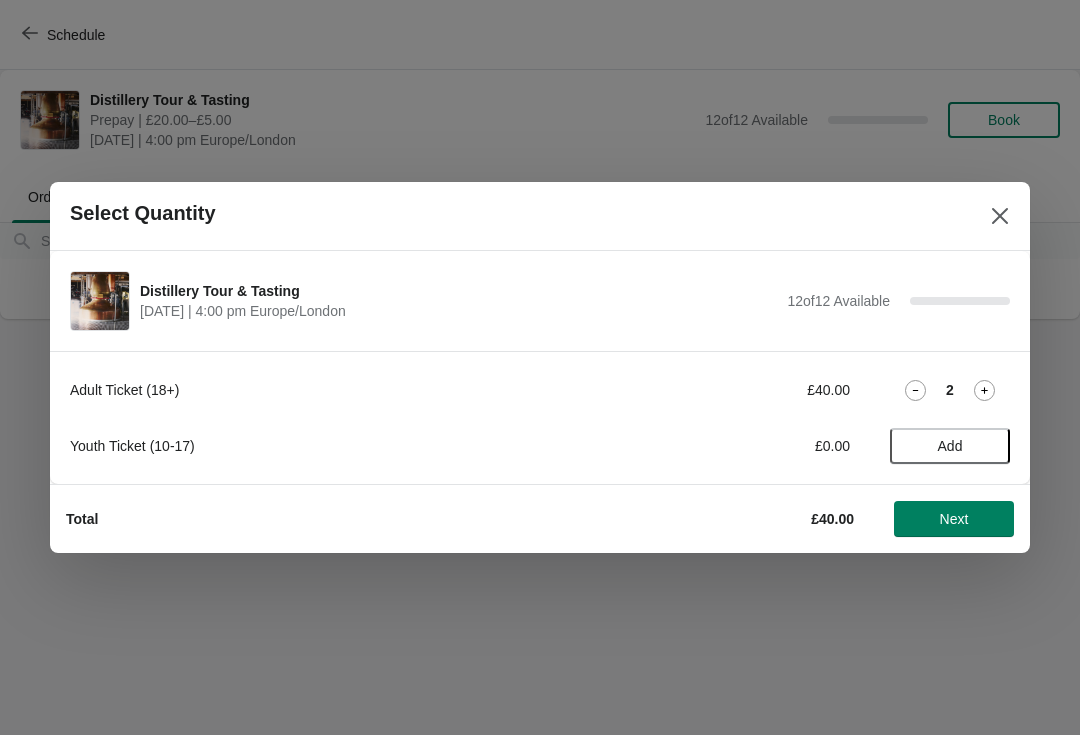 click on "Next" at bounding box center [954, 519] 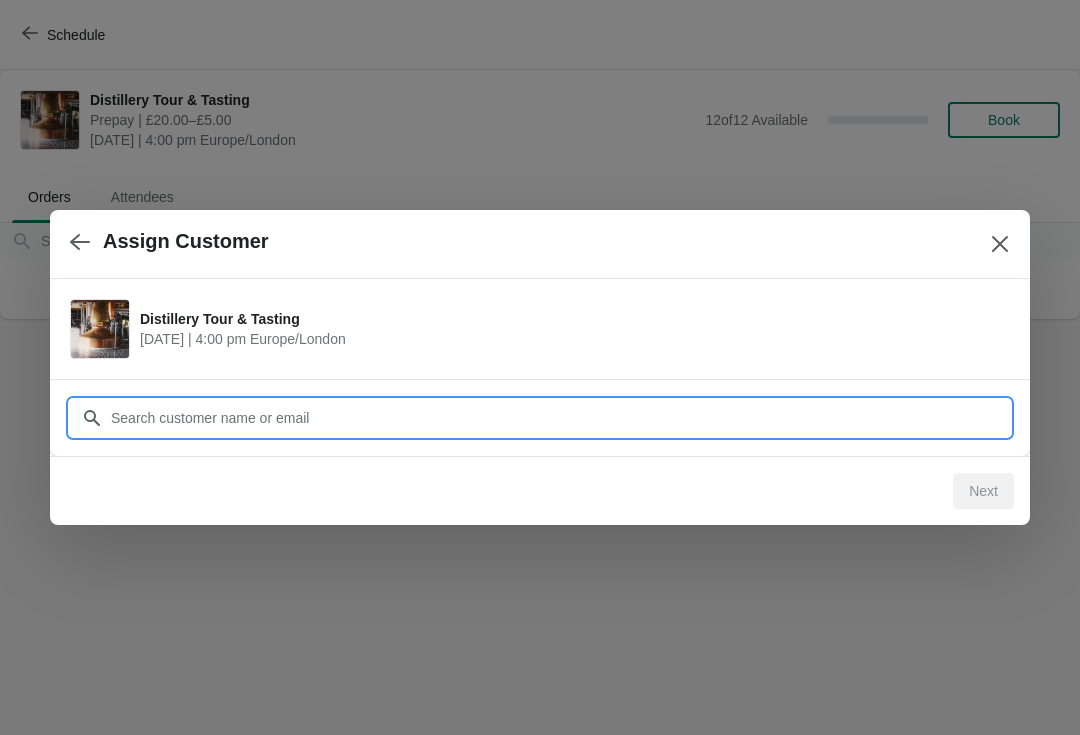click on "Customer" at bounding box center (560, 418) 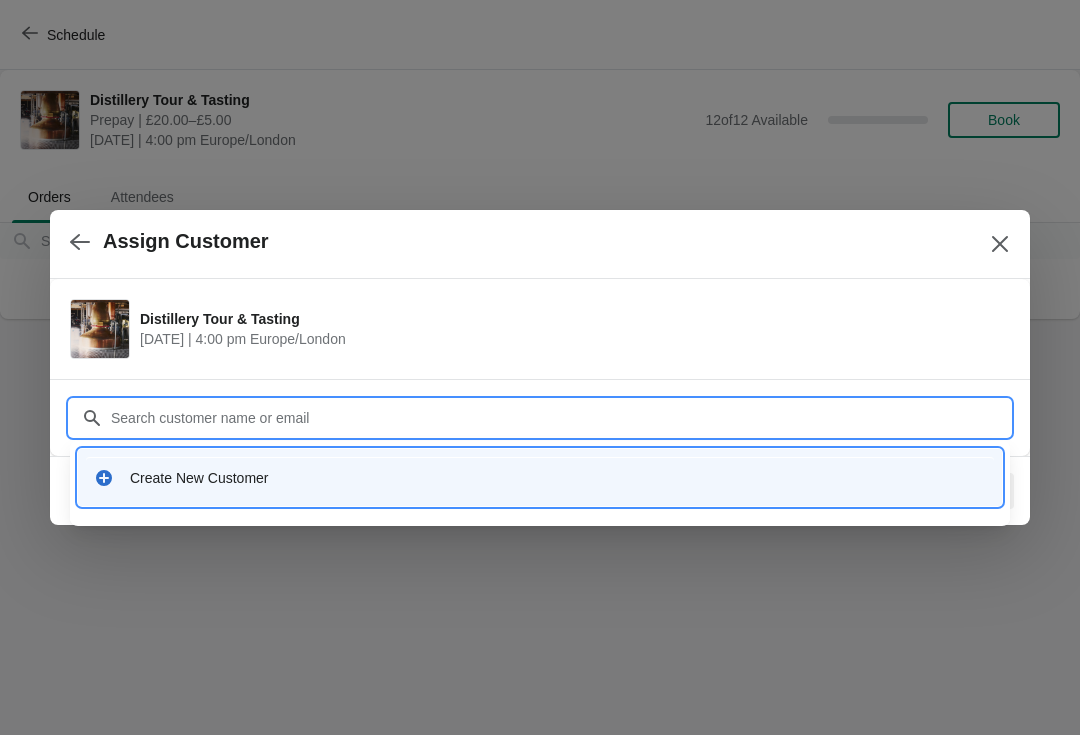 click on "Create New Customer" at bounding box center (558, 478) 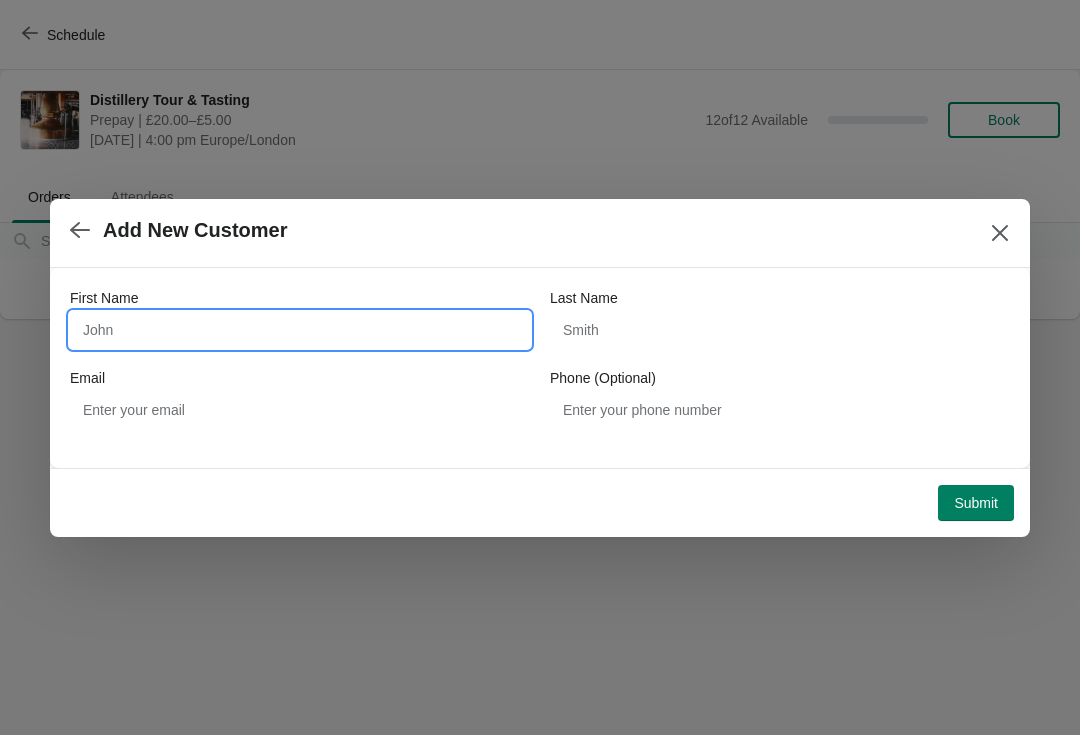 click on "First Name" at bounding box center (300, 330) 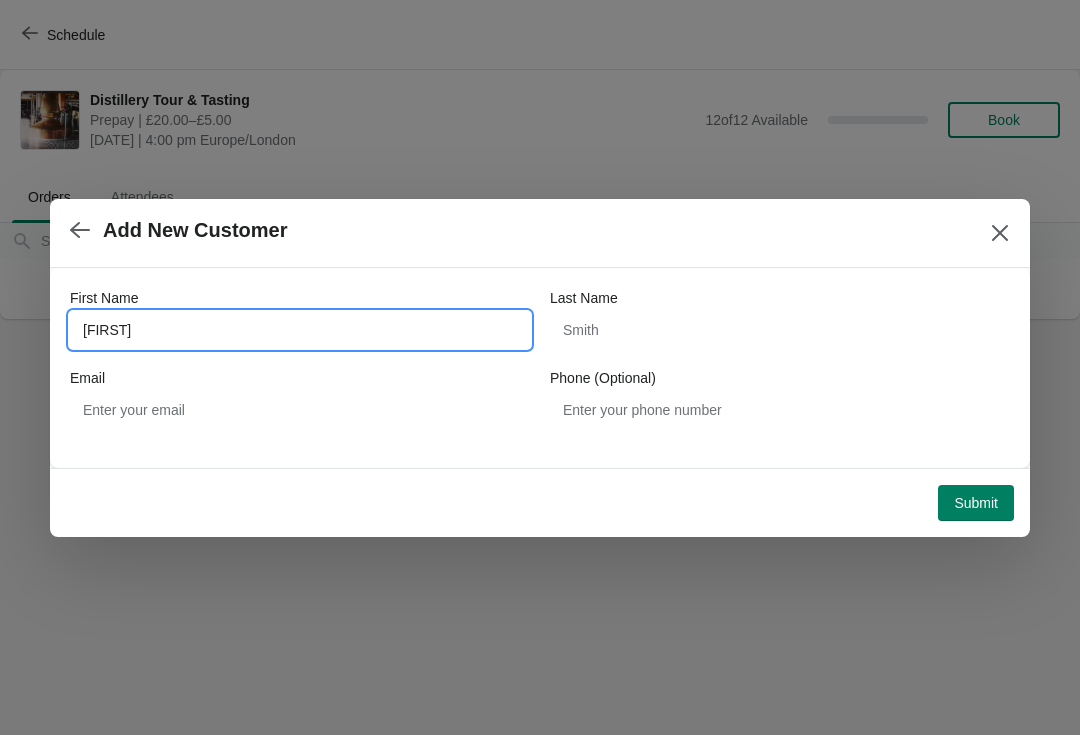 type on "Charles" 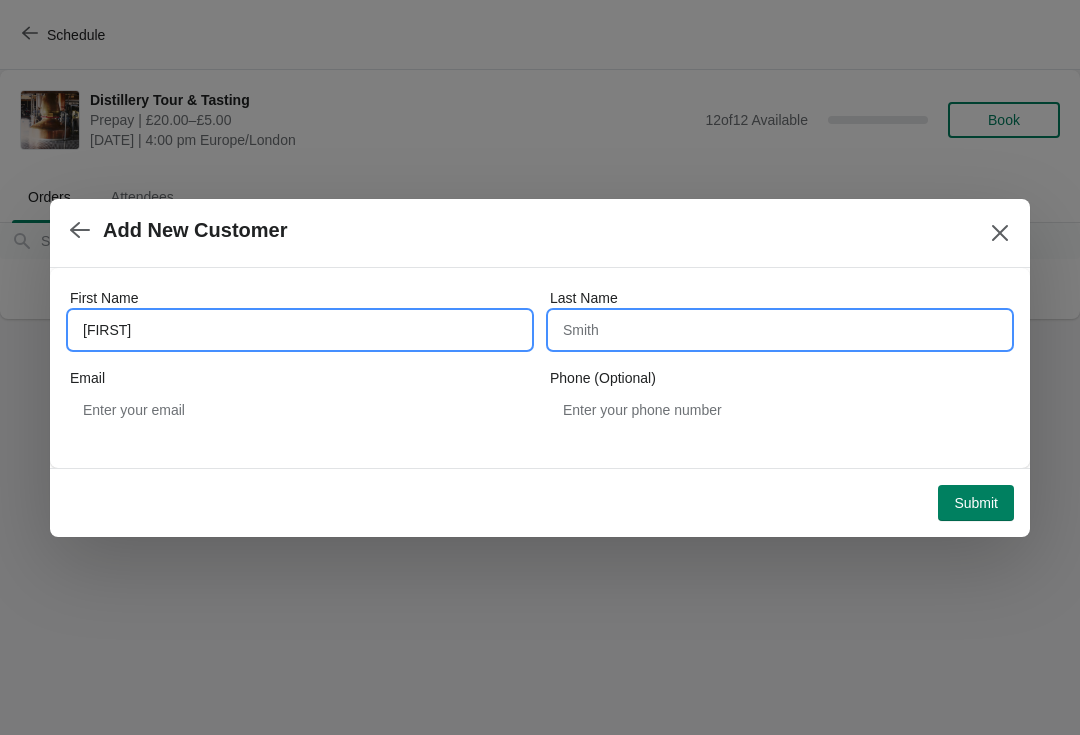 click on "Last Name" at bounding box center [780, 330] 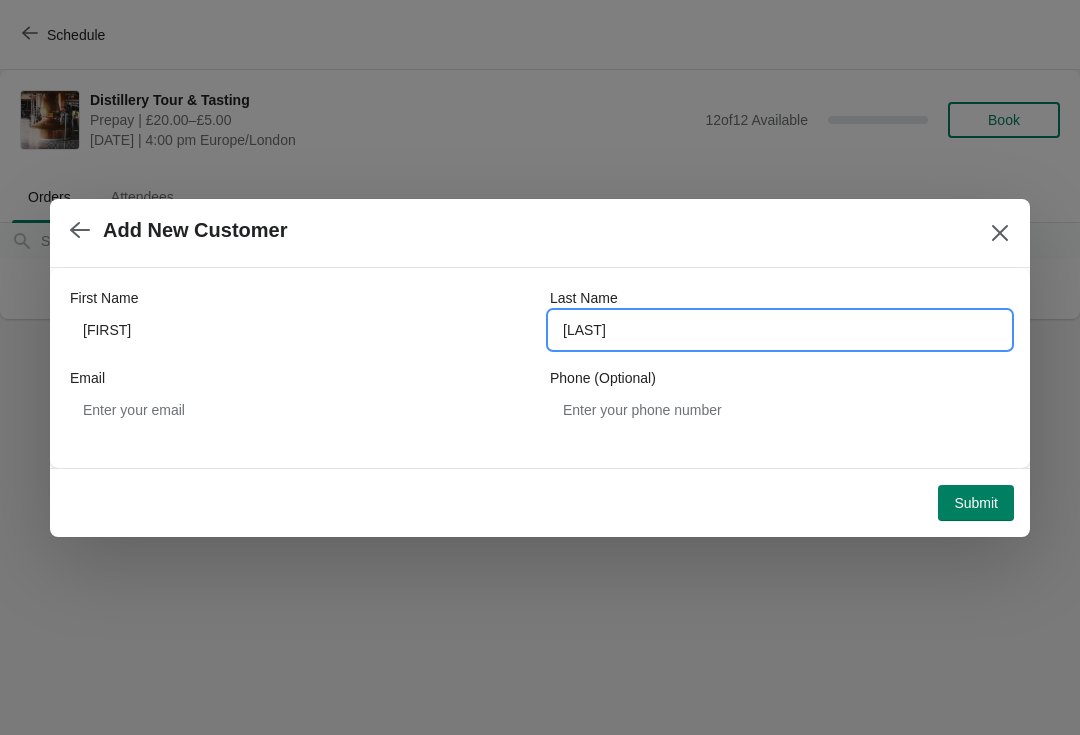 type on "Maltby" 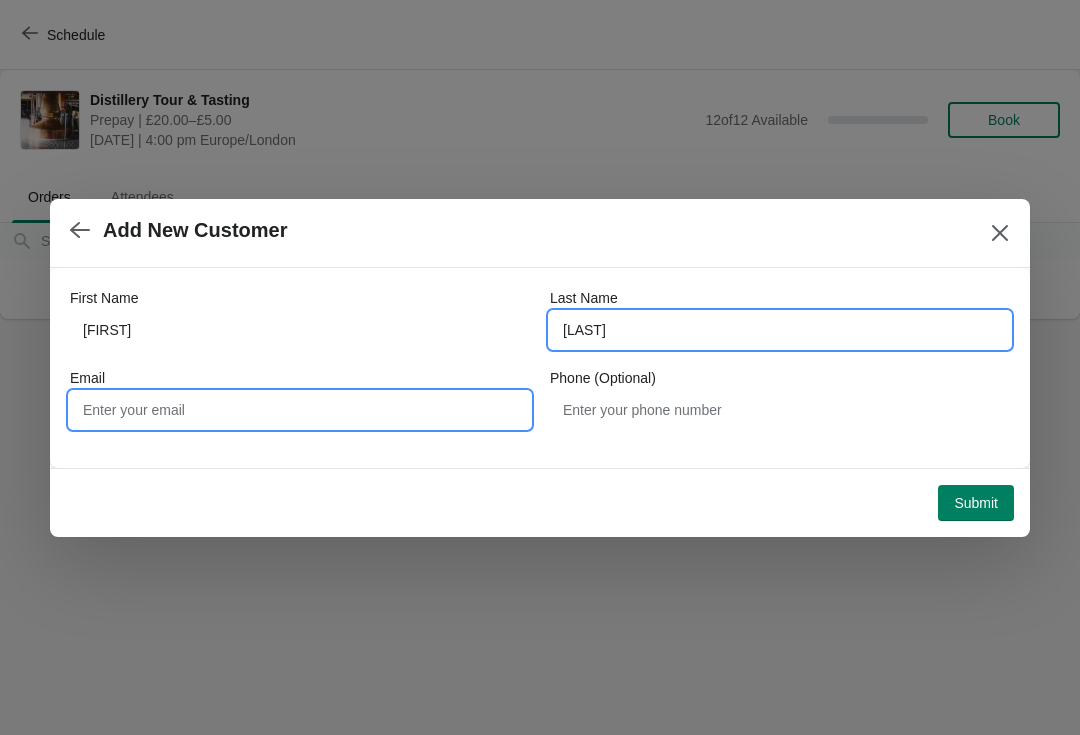 click on "Email" at bounding box center (300, 410) 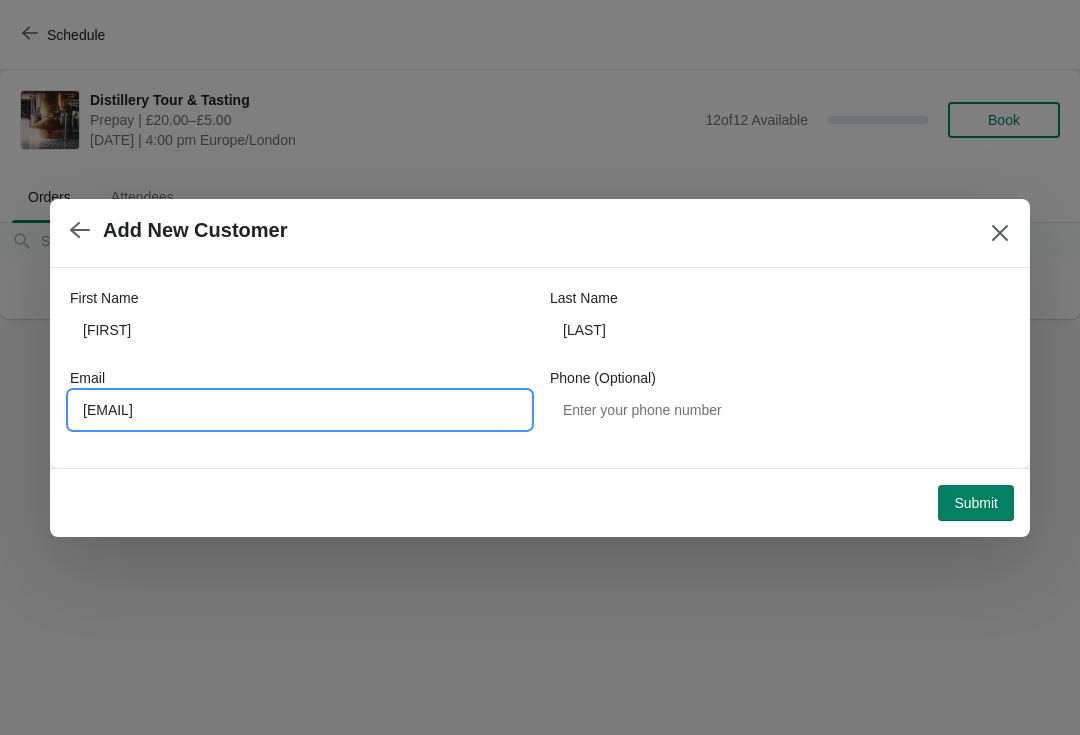 type on "Charles.maltby@gmail.com" 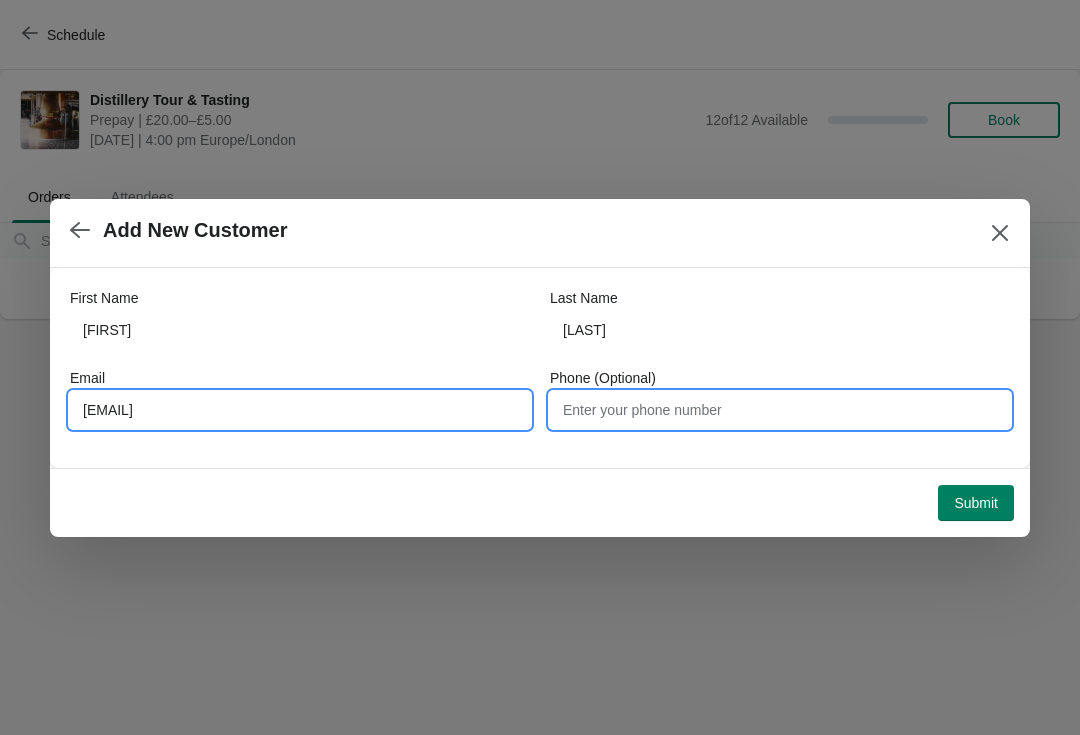 click on "Phone (Optional)" at bounding box center [780, 410] 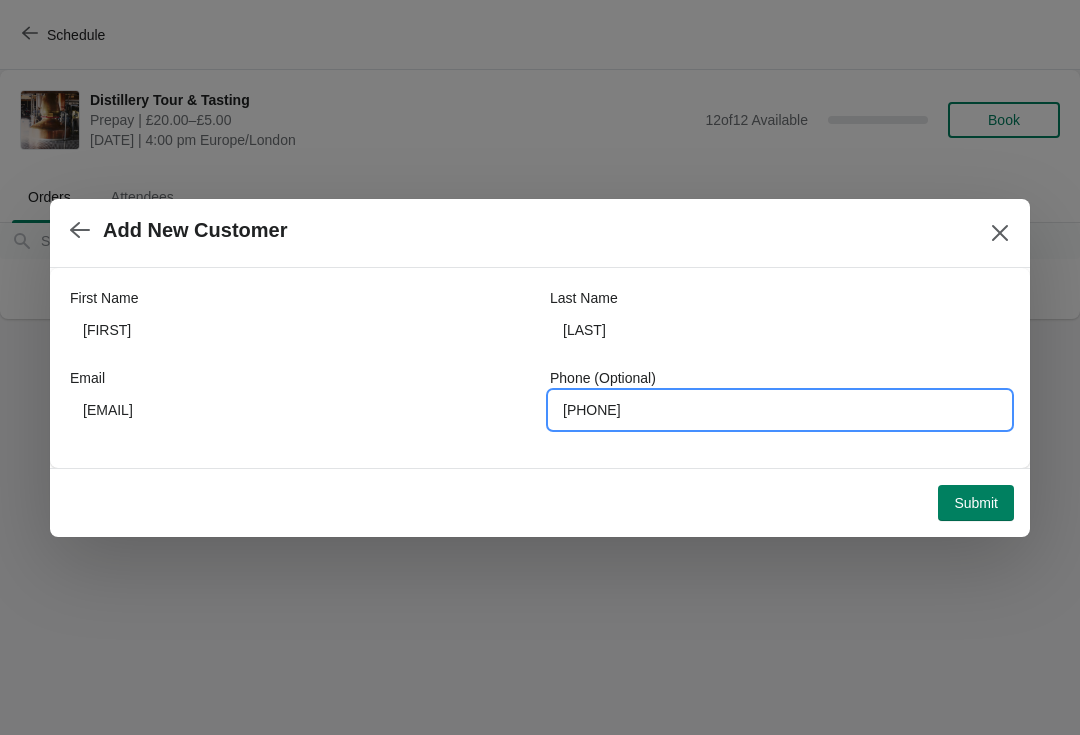 type on "07887823841" 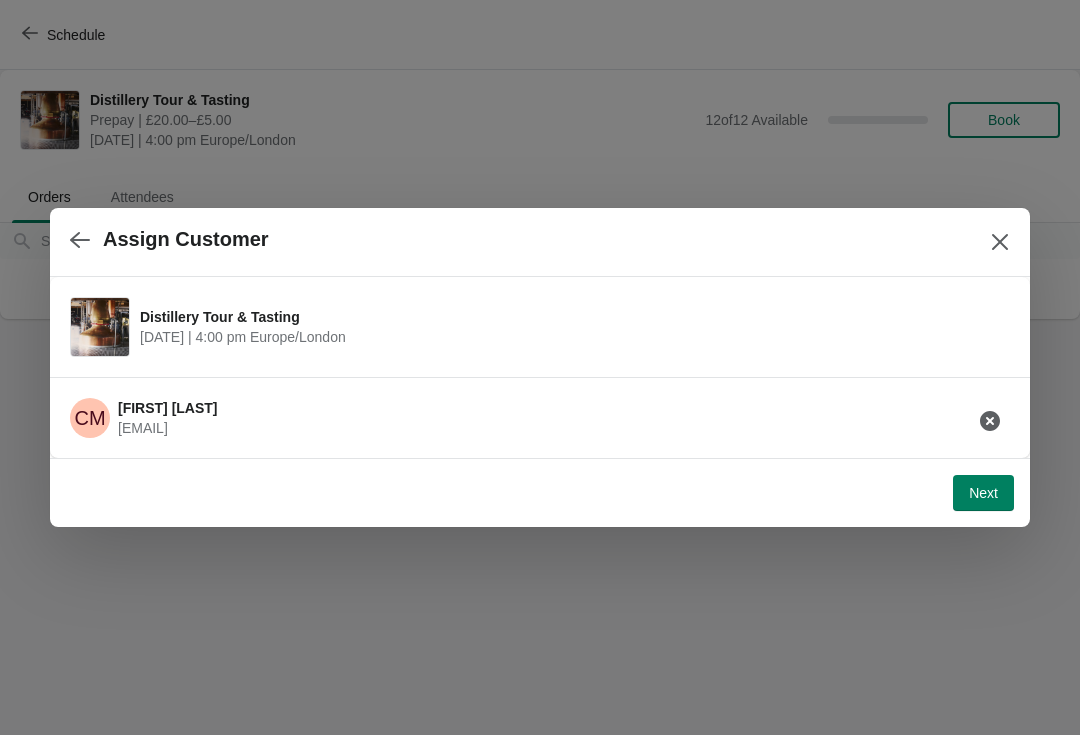 click on "Next" at bounding box center (983, 493) 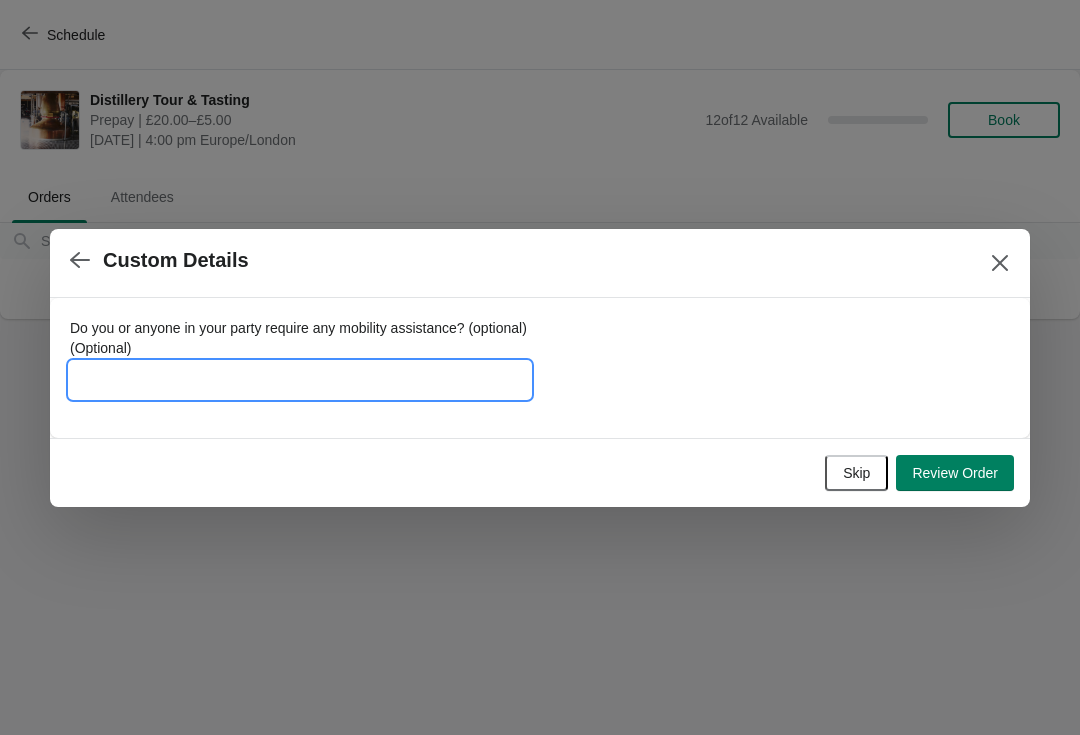 click on "Do you or anyone in your party require any mobility assistance? (optional) (Optional)" at bounding box center [300, 380] 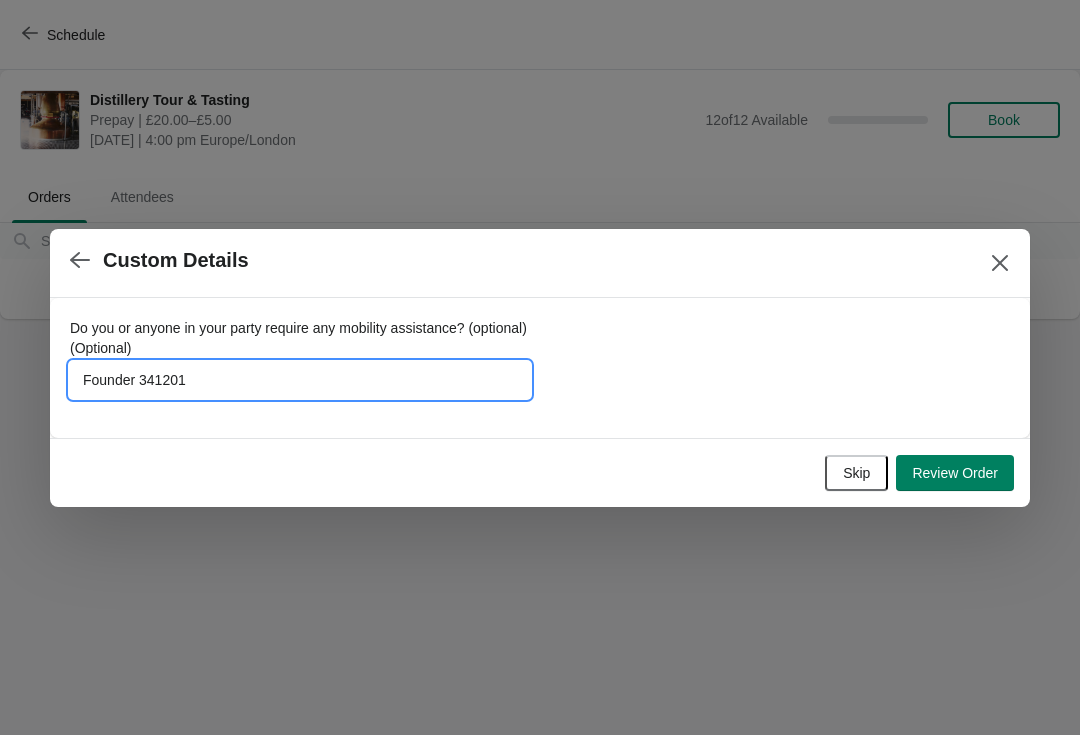 type on "Founder 3412017" 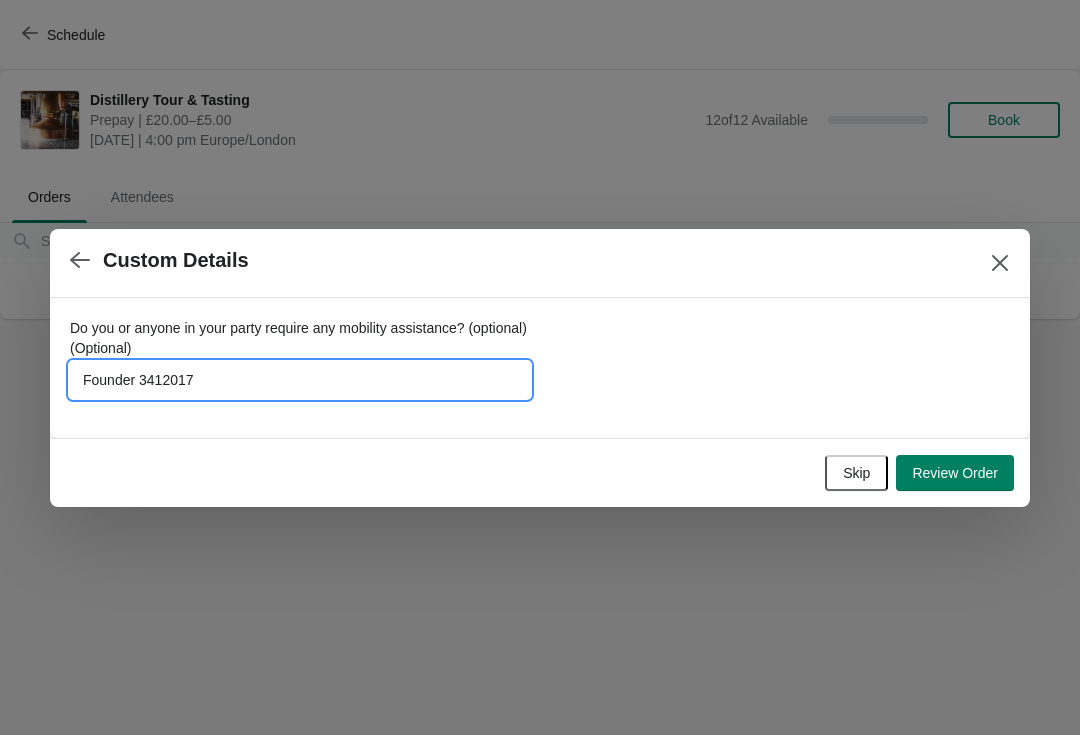 click on "Review Order" at bounding box center [955, 473] 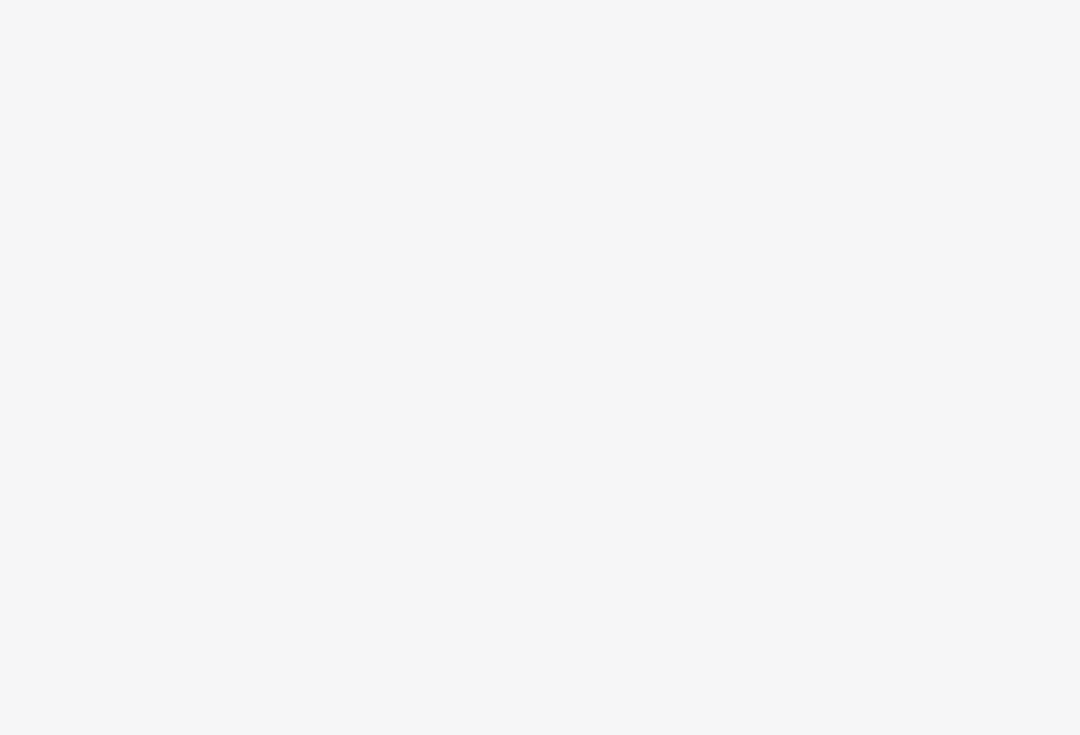 scroll, scrollTop: 0, scrollLeft: 0, axis: both 